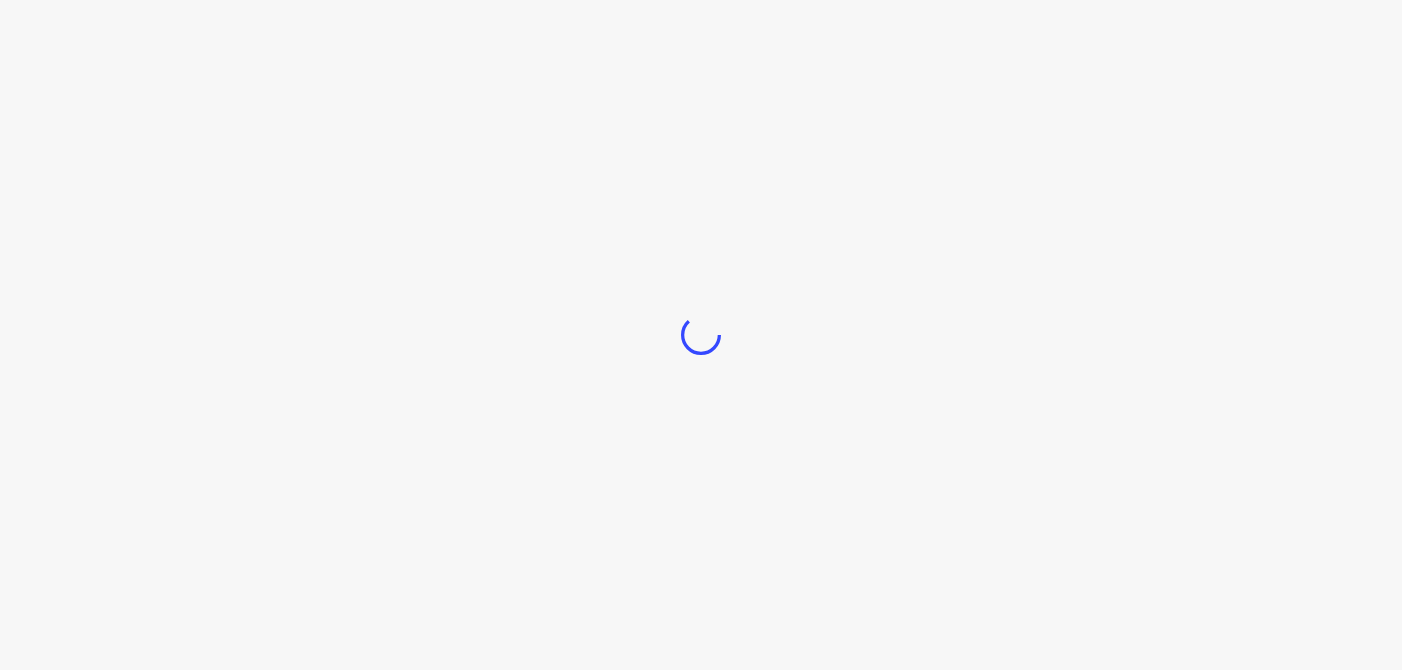 scroll, scrollTop: 0, scrollLeft: 0, axis: both 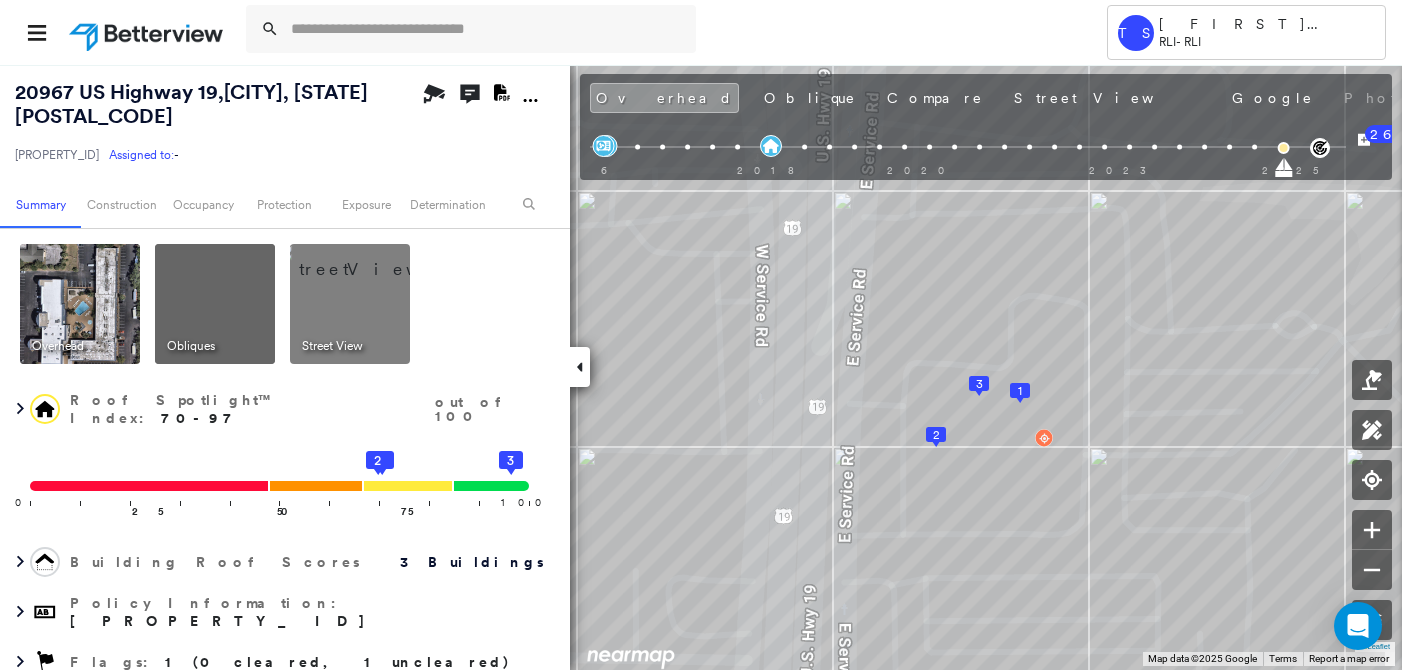 click at bounding box center (648, 32) 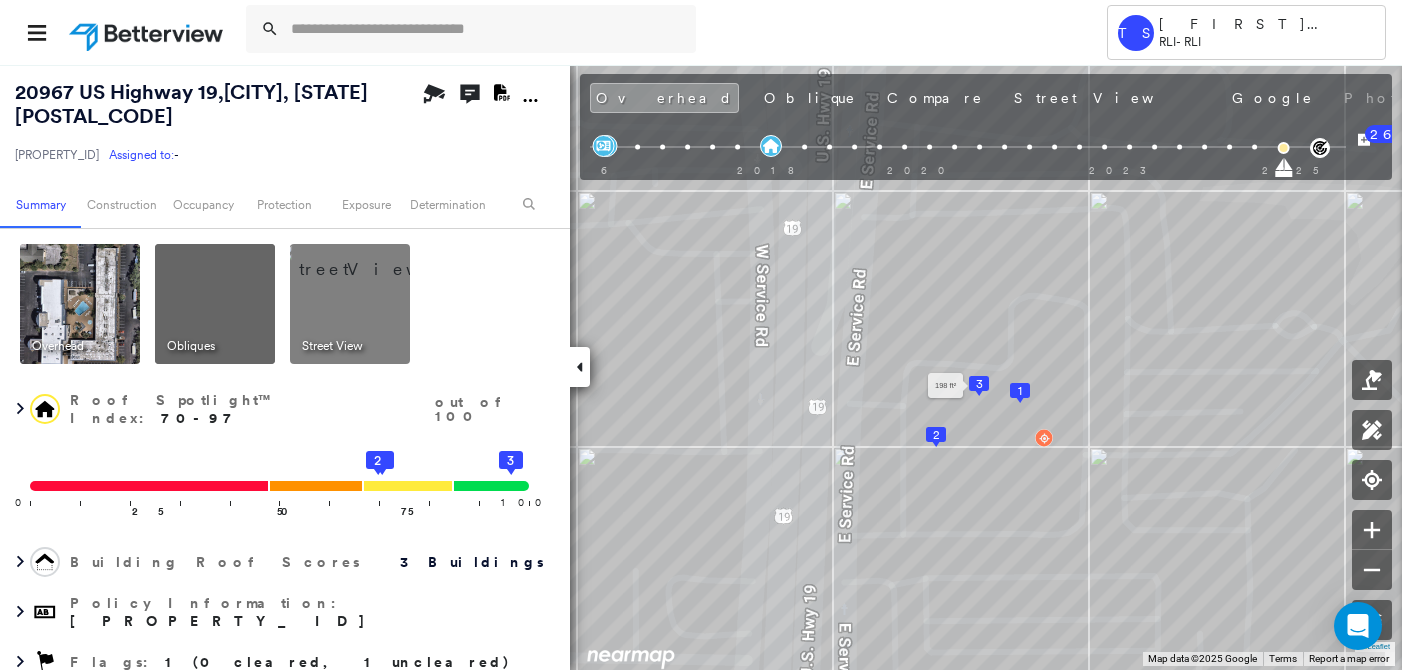 click on "3" at bounding box center (979, 384) 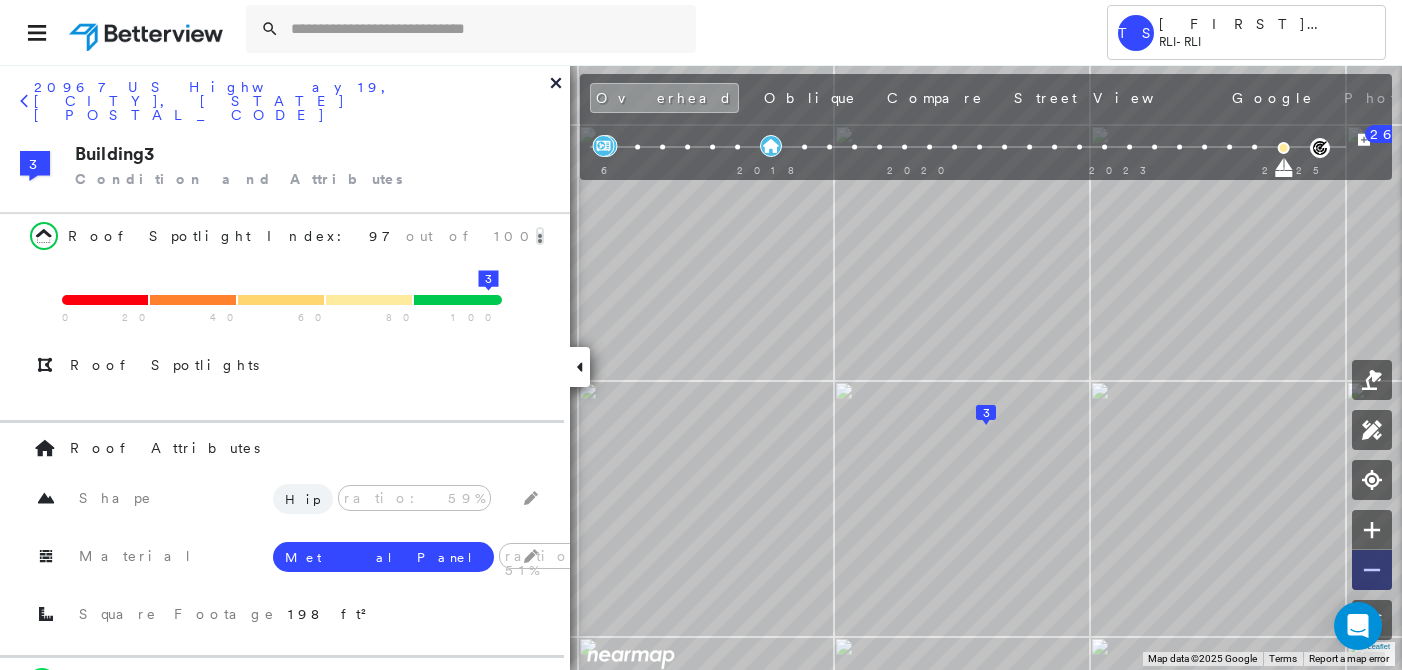 click 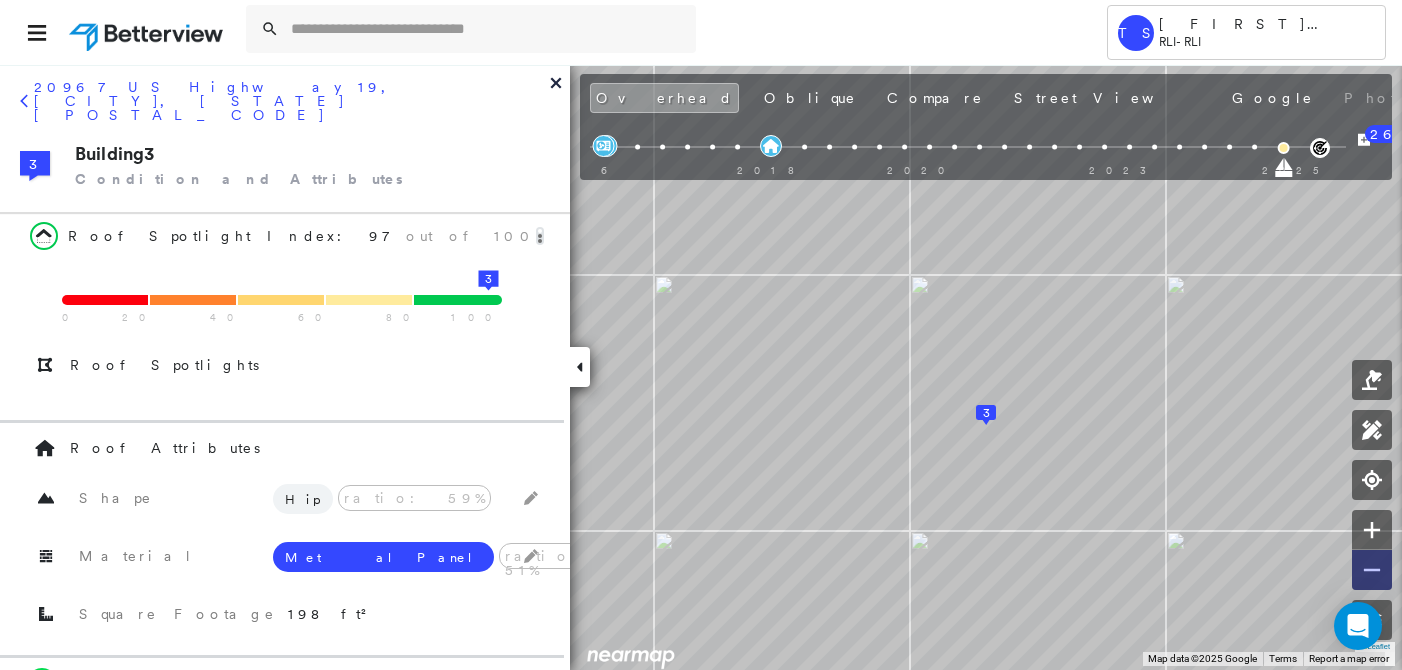 click 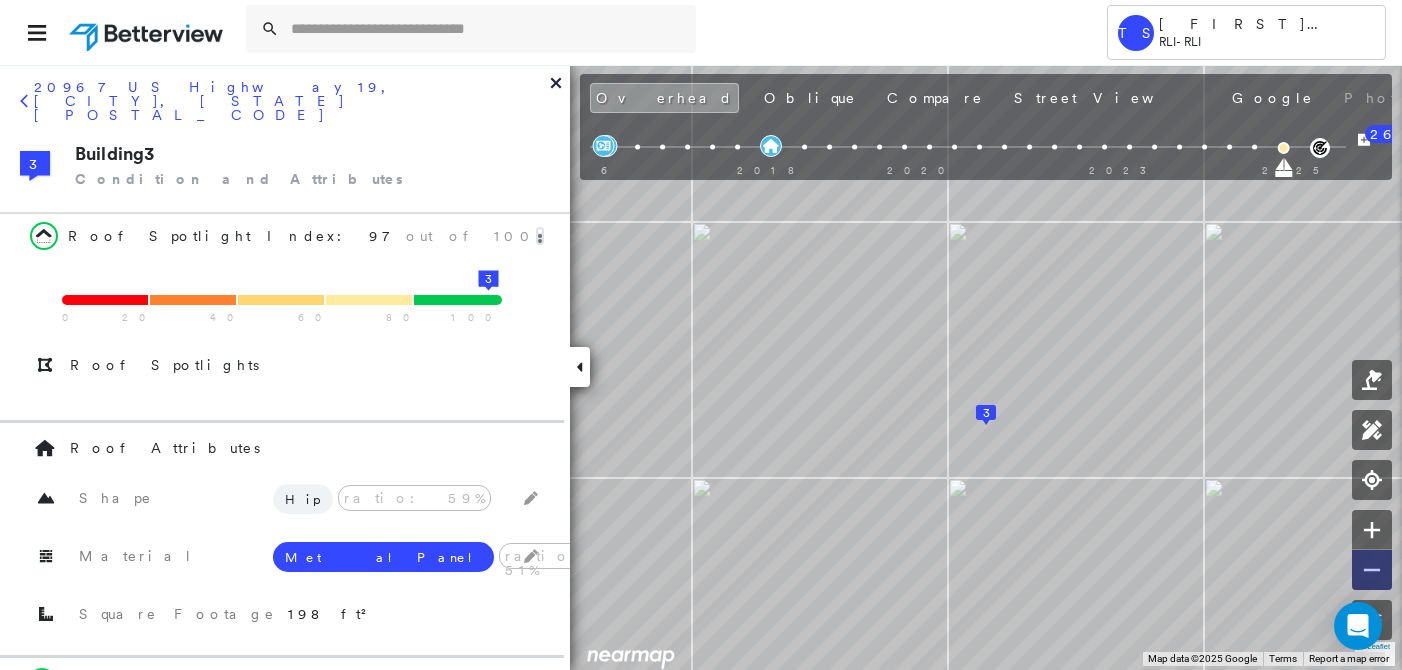 click 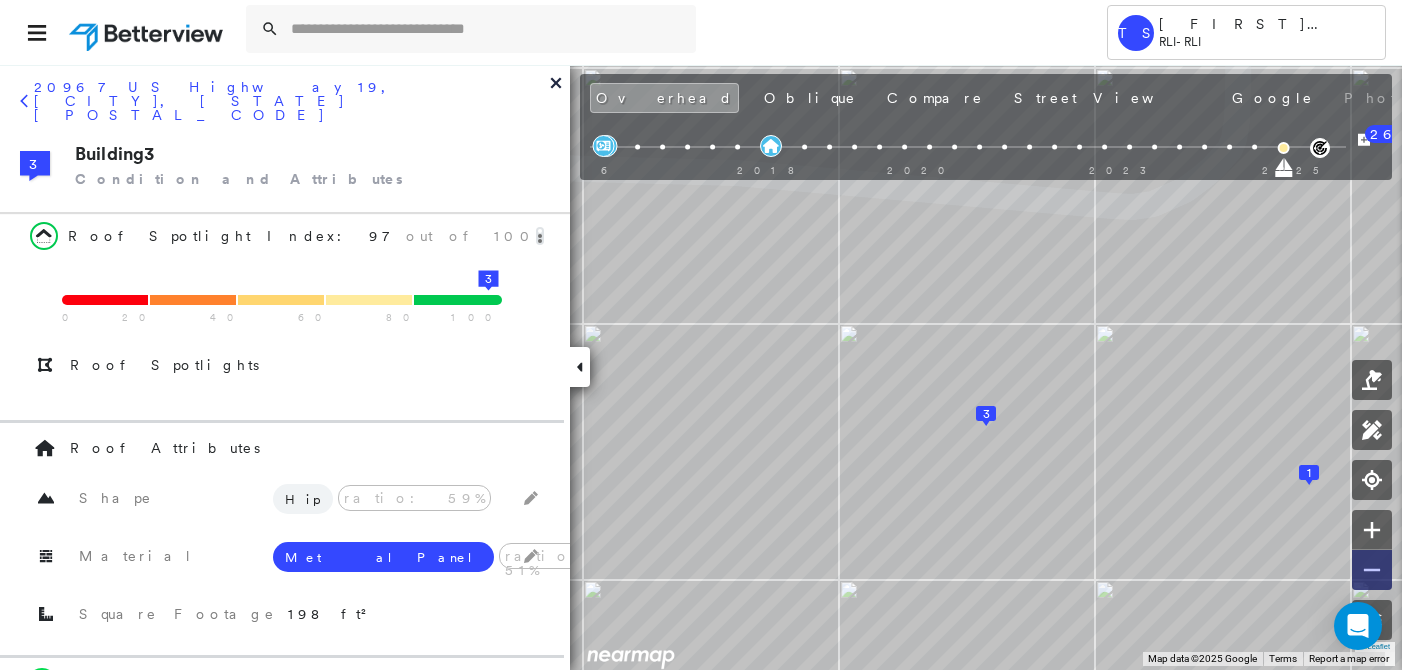 click 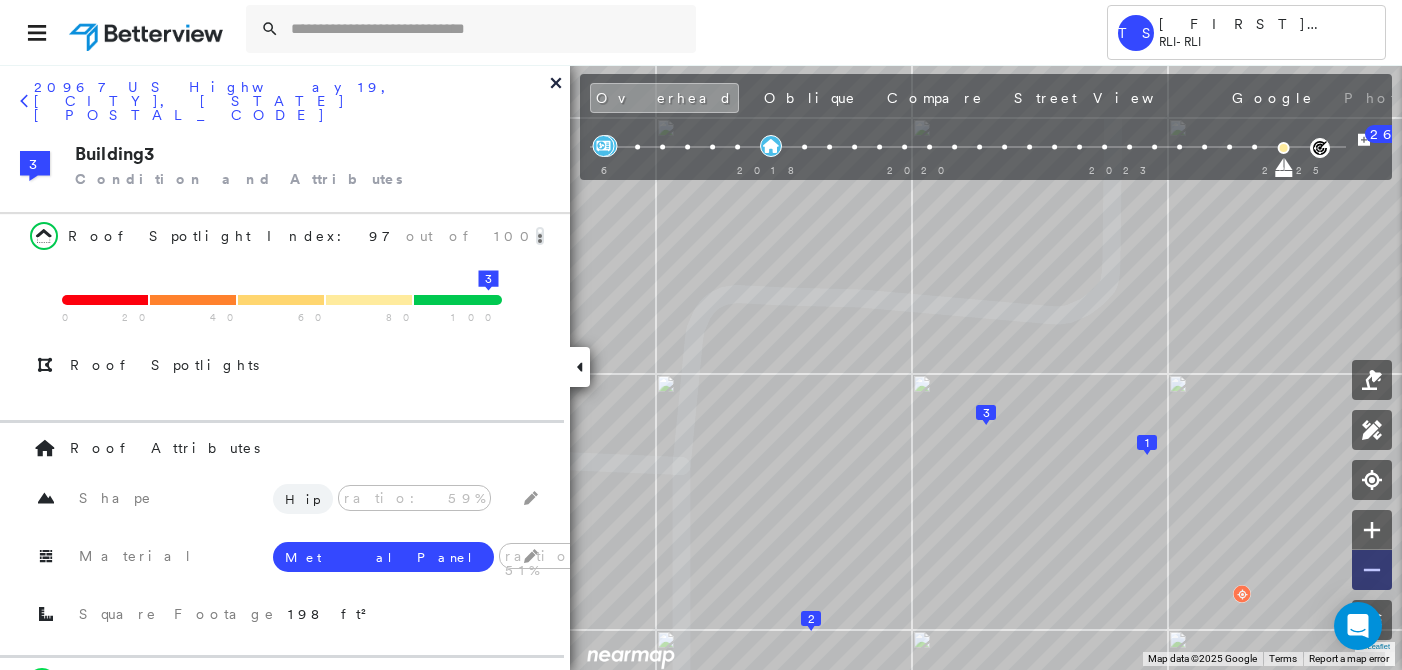 click 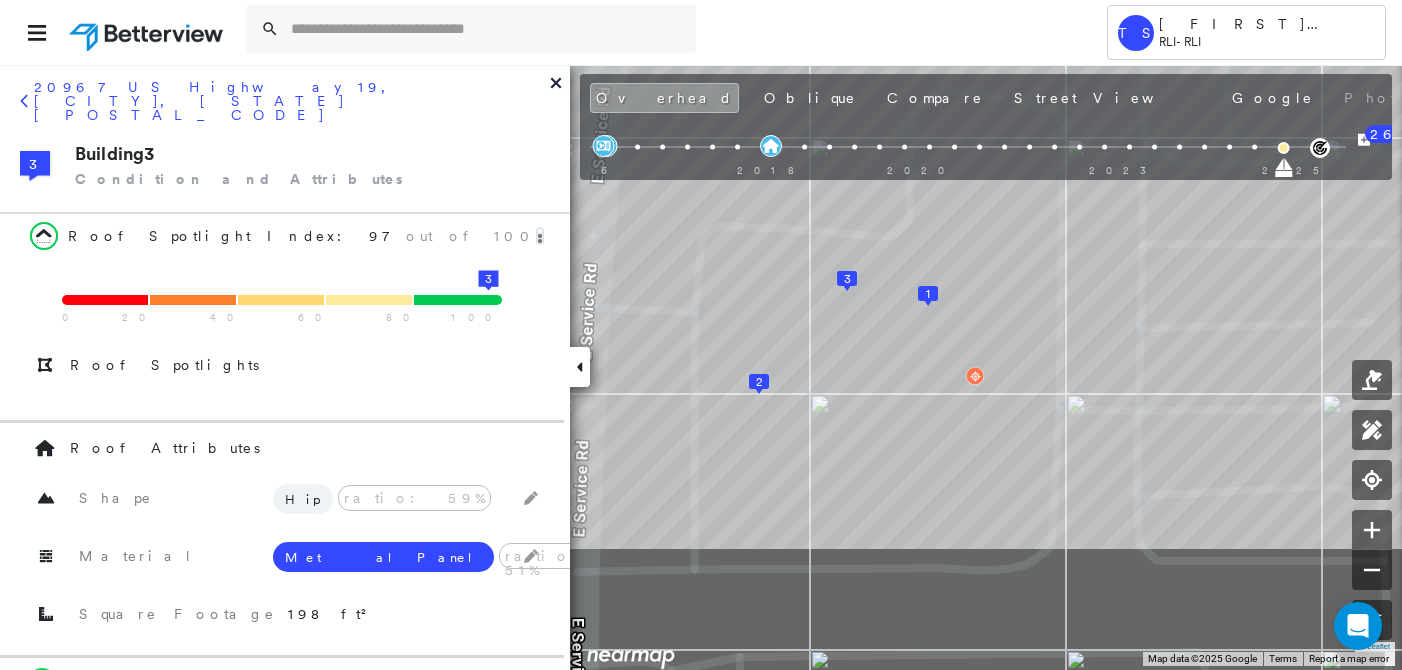 click on "20967 US Highway 19 , [CITY], [STATE] [POSTAL_CODE] [PROPERTY_ID] Assigned to: - Assigned to: - [PROPERTY_ID] Assigned to: - [PROPERTY_ID] Assigned to: - Open Comments Download PDF Report Summary Construction Occupancy Protection Exposure Determination Overhead Obliques Street View Roof Spotlight™ Index : 70-97 out of 100 0 100 25 50 75 1 2 3 Building Roof Scores 3 Buildings Policy Information : [PROPERTY_ID] Flags : 1 (0 cleared, 1 uncleared) Construction Roof Spotlights : Patching, Active Ponding, Ponding, Staining, Overhang and 4 more Property Features : Car, Junk and Wreckage, Patio Furniture, Pool, Disintegrated Pavement and 4 more Roof Size & Shape : 3 buildings BuildZoom - Building Permit Data and Analysis Occupancy Place Detail SmartyStreets - Geocode Protection Exposure Fire Path Wildfire Wind Tree Fall Risk: Present Determination Flags : 1 (0 cleared, 1 uncleared) Uncleared Flags (1) Cleared Flags (0) Low Low Priority Flagged [DATE] Clear Action Taken New Entry History Quote/New Business Terms & Conditions Added ACV Endorsement 3 3" at bounding box center [701, 367] 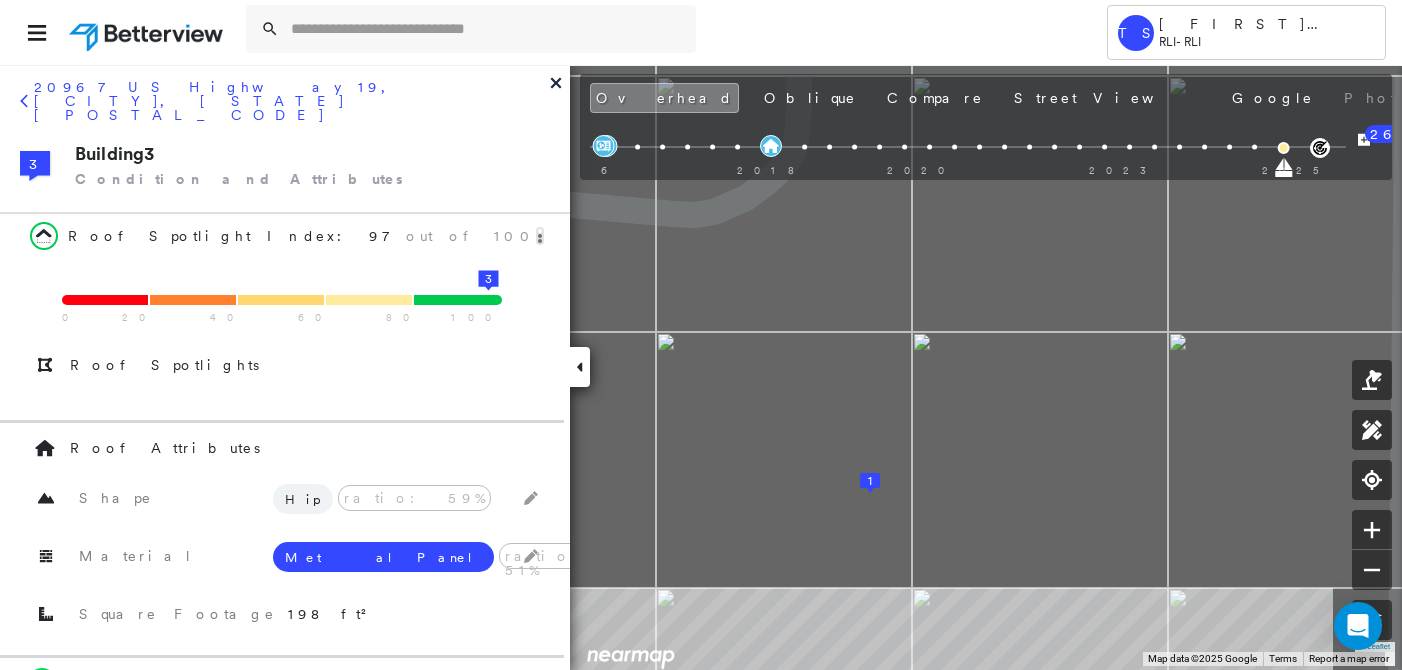 click on "Tower TS [FIRST] [LAST] RLI - RLI 20967 US Highway 19 , [CITY], [STATE] [POSTAL_CODE] [PROPERTY_ID] Assigned to: - Assigned to: - [PROPERTY_ID] Assigned to: - [PROPERTY_ID] Assigned to: - Open Comments Download PDF Report Summary Construction Occupancy Protection Exposure Determination Overhead Obliques Street View Roof Spotlight™ Index : 70-97 out of 100 0 100 25 50 75 1 2 3 Building Roof Scores 3 Buildings Policy Information : [PROPERTY_ID] Flags : 1 (0 cleared, 1 uncleared) Construction Roof Spotlights : Patching, Active Ponding, Ponding, Staining, Overhang and 4 more Property Features : Car, Junk and Wreckage, Patio Furniture, Pool, Disintegrated Pavement and 4 more Roof Size & Shape : 3 buildings BuildZoom - Building Permit Data and Analysis Occupancy Place Detail SmartyStreets - Geocode Protection Exposure Fire Path Wildfire Wind Tree Fall Risk: Present Determination Flags : 1 (0 cleared, 1 uncleared) Uncleared Flags (1) Cleared Flags (0) Low Low Priority Flagged [DATE] Clear Action Taken New Entry History Quote/New Business General 3 3" at bounding box center (701, 335) 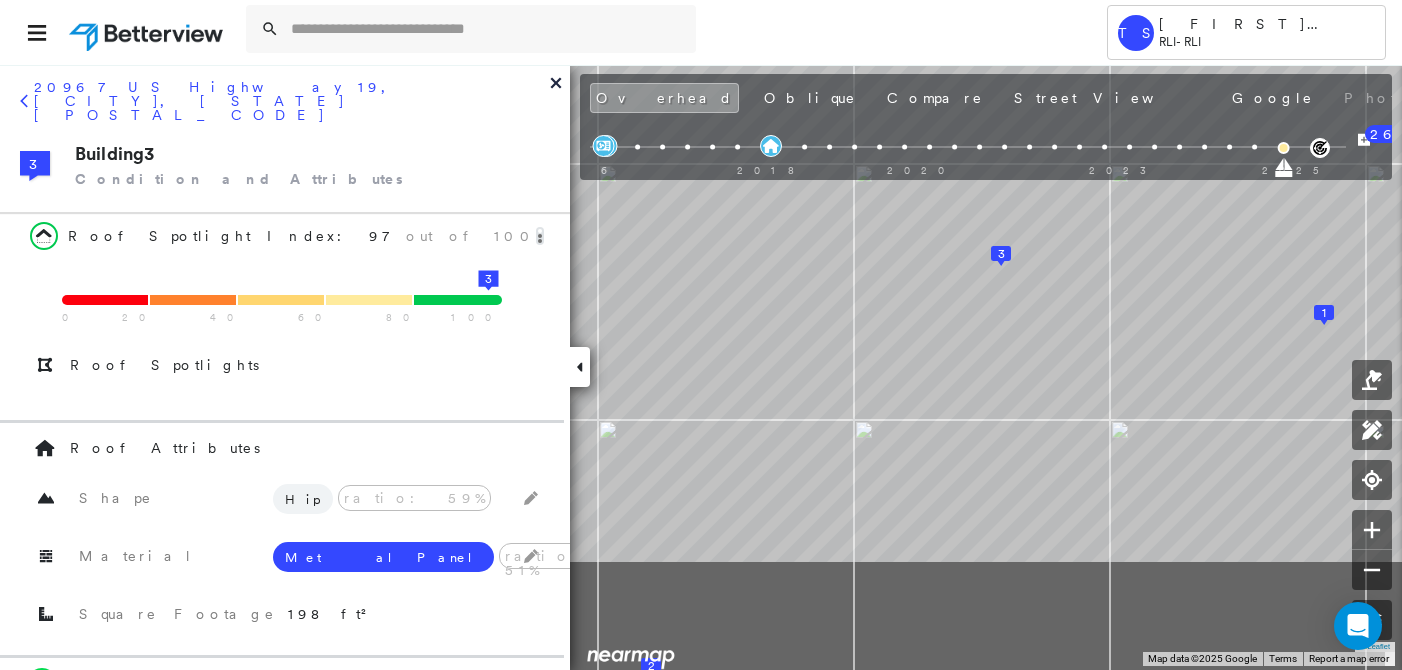 click on "Tower TS [FIRST] [LAST] RLI - RLI 20967 US Highway 19 , [CITY], [STATE] [POSTAL_CODE] [PROPERTY_ID] Assigned to: - Assigned to: - [PROPERTY_ID] Assigned to: - [PROPERTY_ID] Assigned to: - Open Comments Download PDF Report Summary Construction Occupancy Protection Exposure Determination Overhead Obliques Street View Roof Spotlight™ Index : 70-97 out of 100 0 100 25 50 75 1 2 3 Building Roof Scores 3 Buildings Policy Information : [PROPERTY_ID] Flags : 1 (0 cleared, 1 uncleared) Construction Roof Spotlights : Patching, Active Ponding, Ponding, Staining, Overhang and 4 more Property Features : Car, Junk and Wreckage, Patio Furniture, Pool, Disintegrated Pavement and 4 more Roof Size & Shape : 3 buildings BuildZoom - Building Permit Data and Analysis Occupancy Place Detail SmartyStreets - Geocode Protection Exposure Fire Path Wildfire Wind Tree Fall Risk: Present Determination Flags : 1 (0 cleared, 1 uncleared) Uncleared Flags (1) Cleared Flags (0) Low Low Priority Flagged [DATE] Clear Action Taken New Entry History Quote/New Business General 3 3" at bounding box center (701, 335) 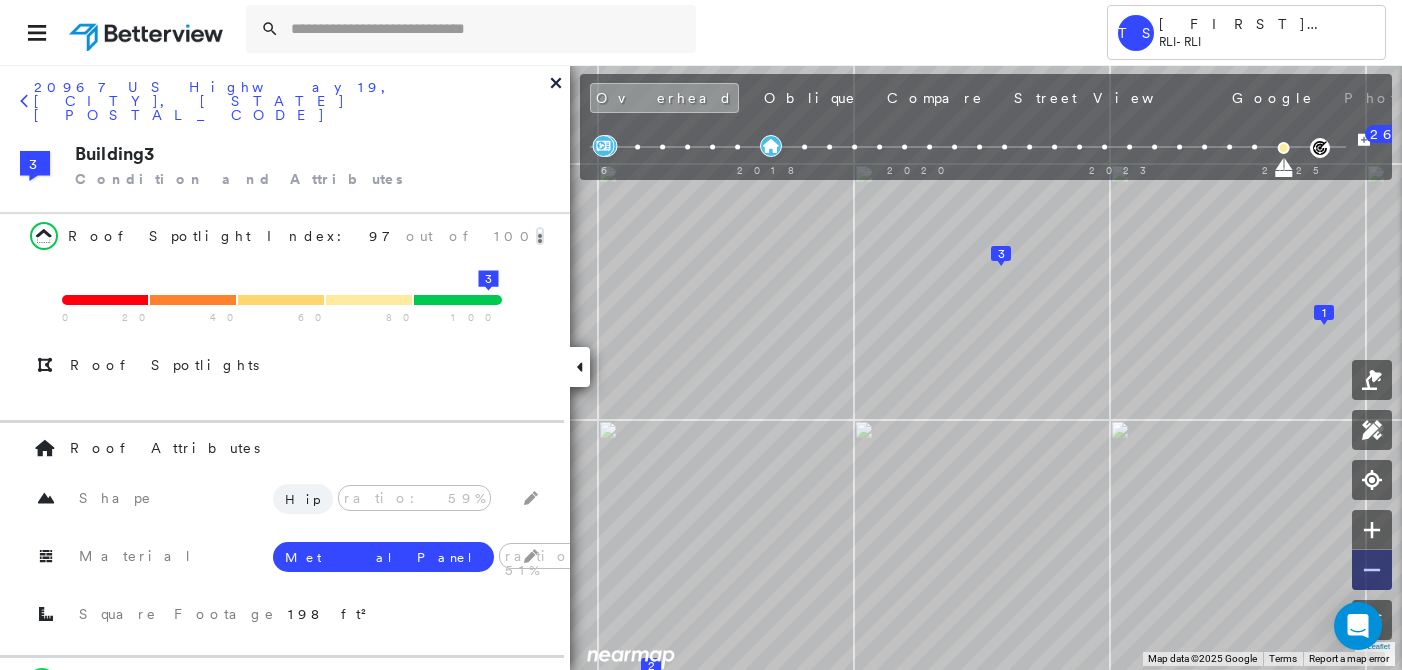 click 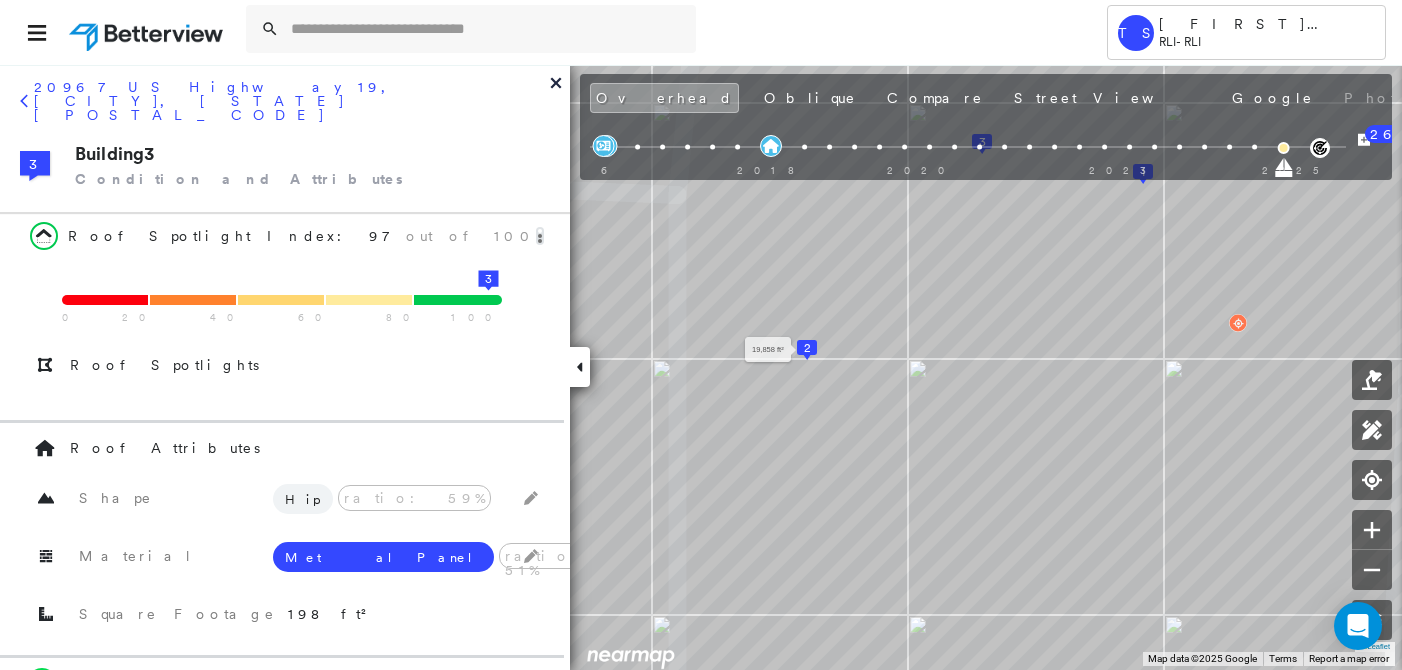 click on "2" at bounding box center (807, 348) 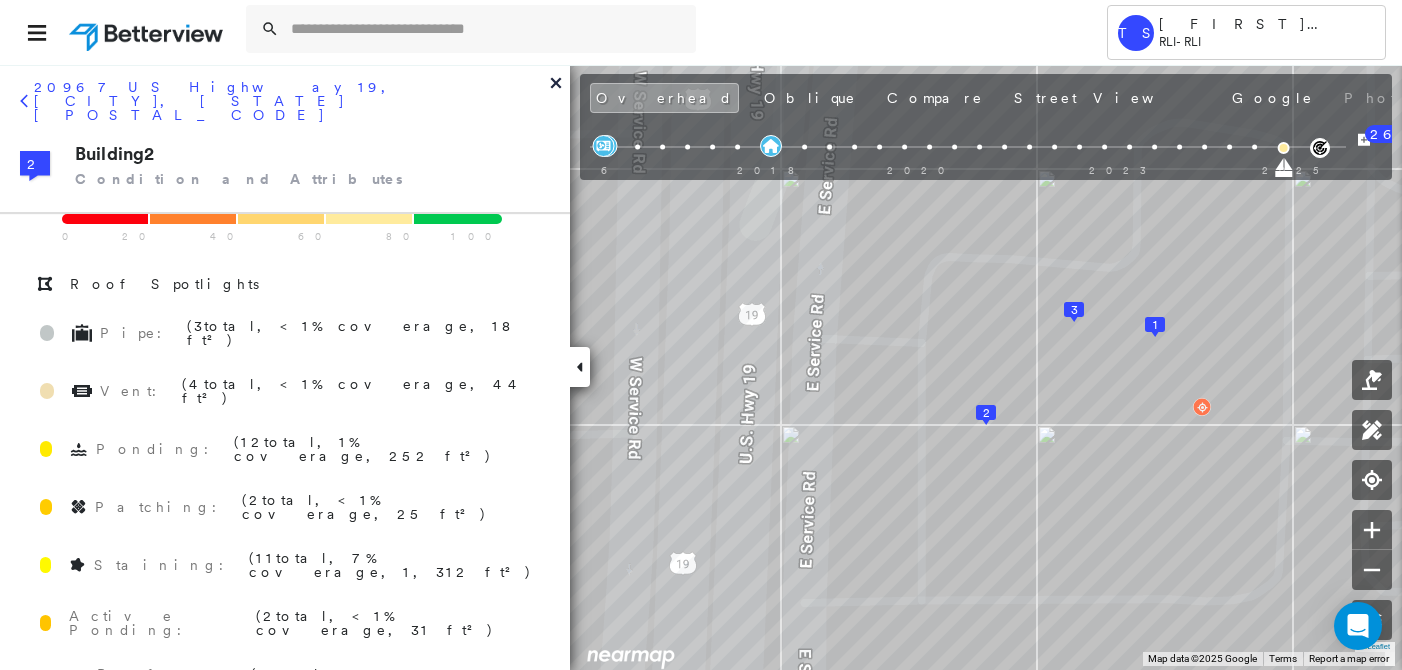 scroll, scrollTop: 0, scrollLeft: 0, axis: both 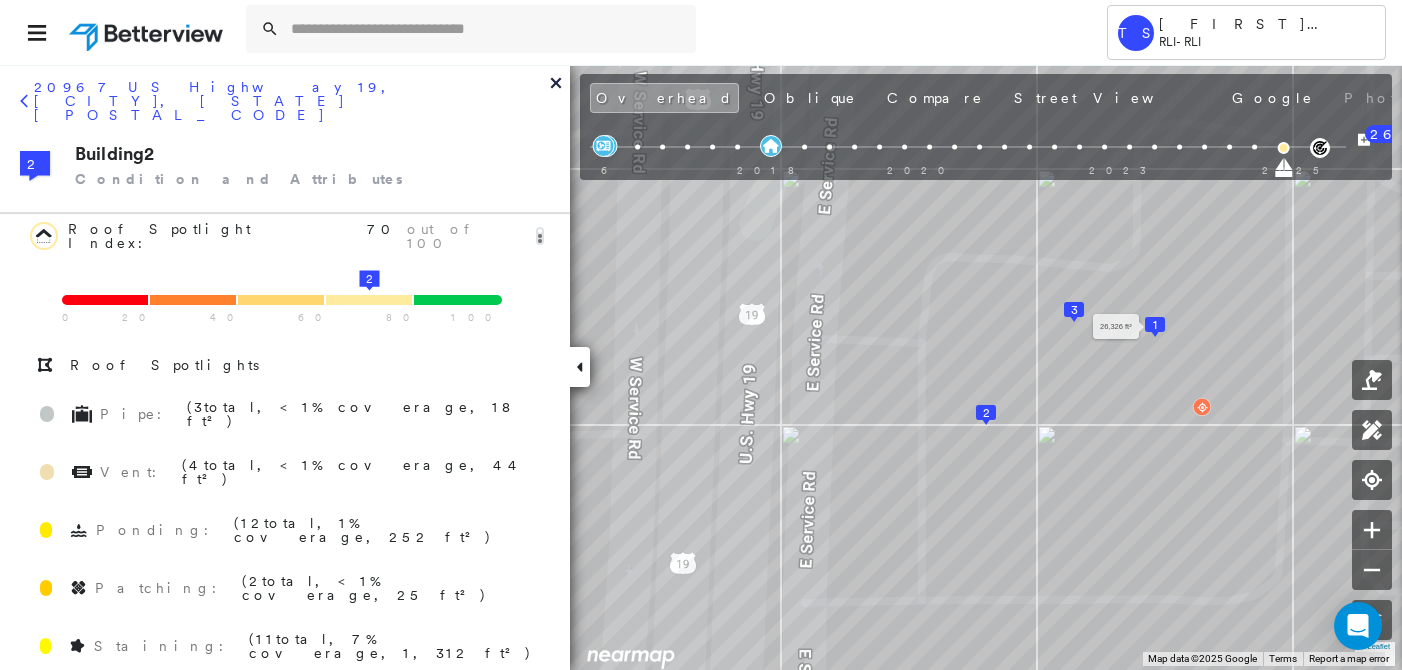 click on "1" at bounding box center [1155, 325] 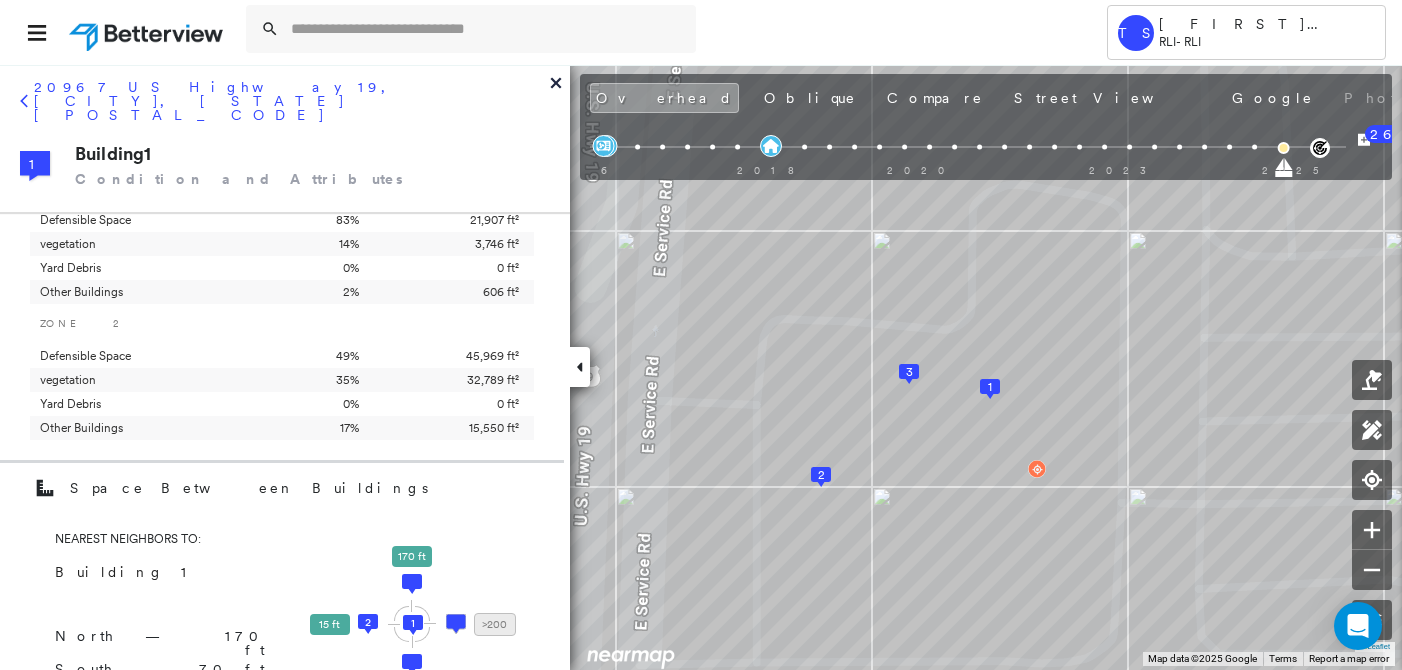 scroll, scrollTop: 1286, scrollLeft: 0, axis: vertical 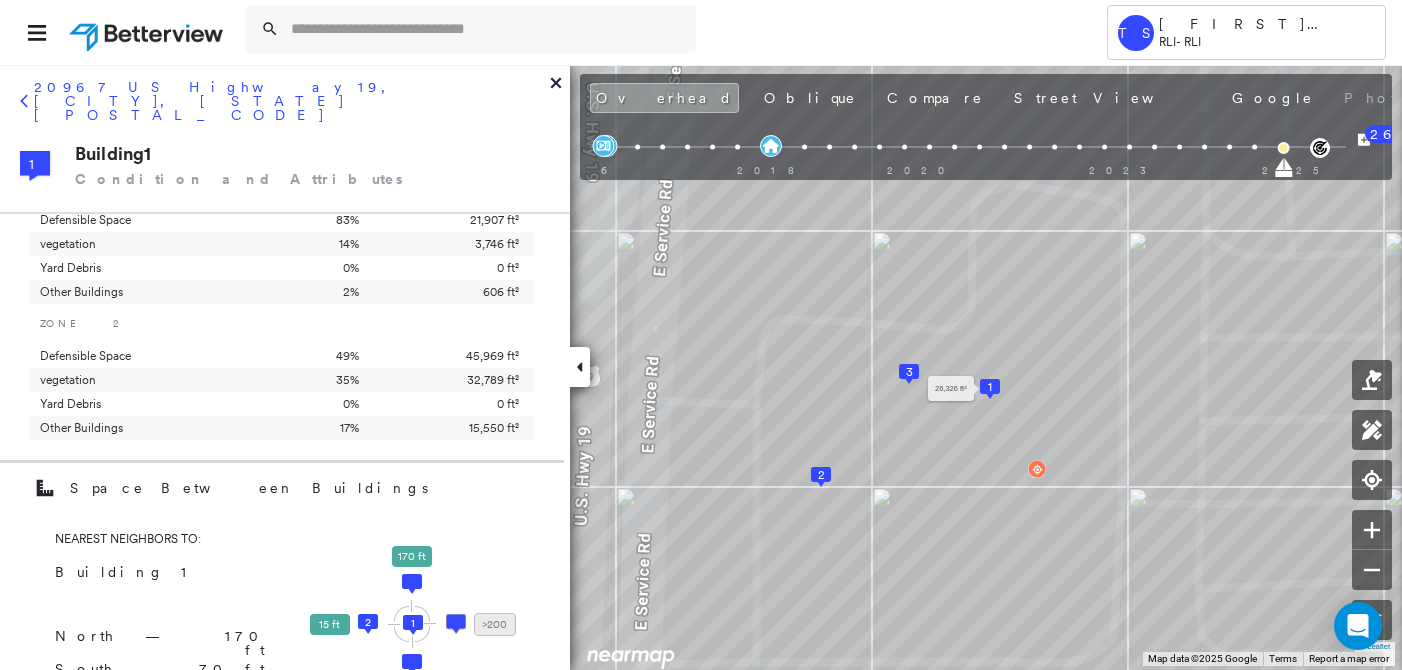 click 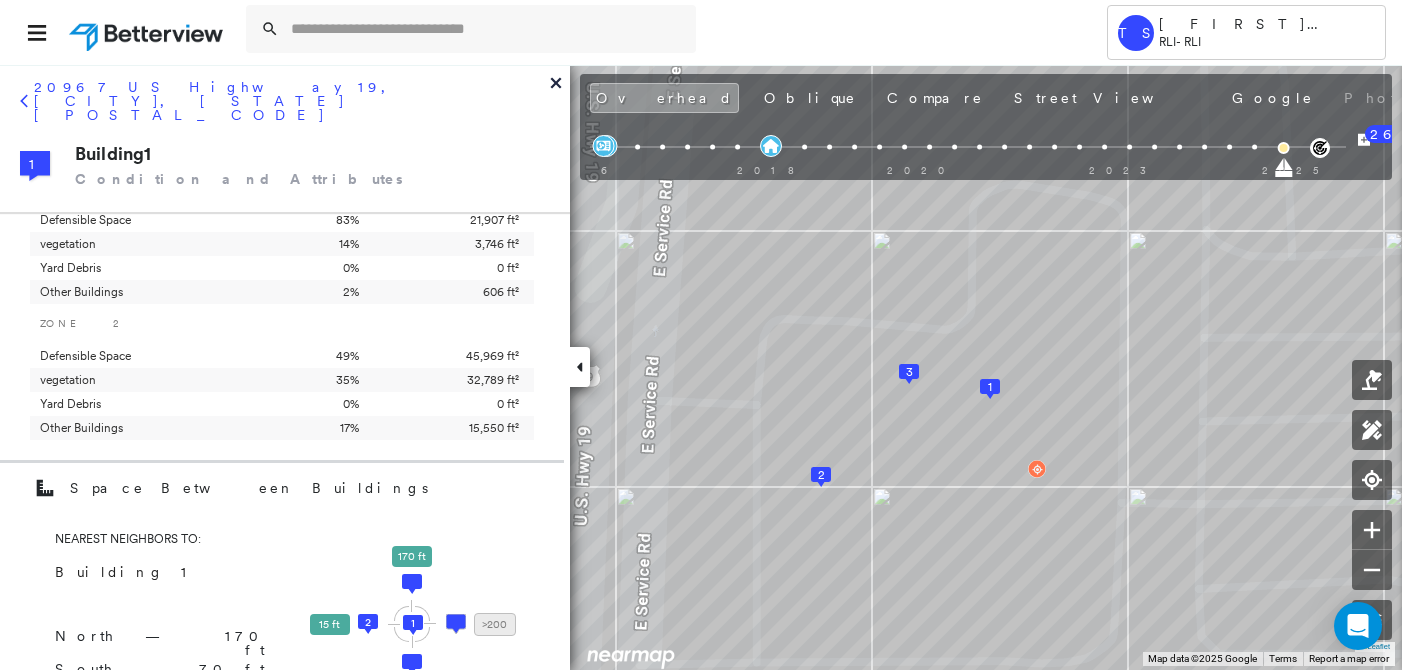 click on "2" 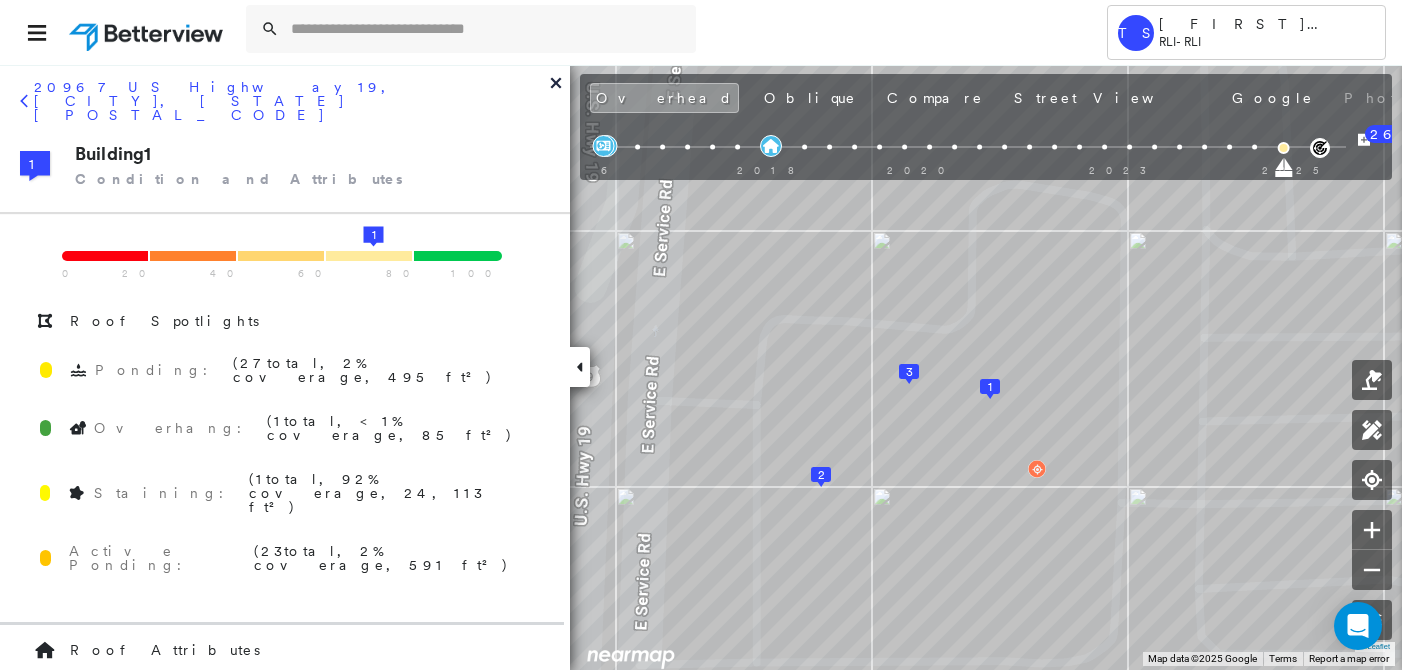 scroll, scrollTop: 0, scrollLeft: 0, axis: both 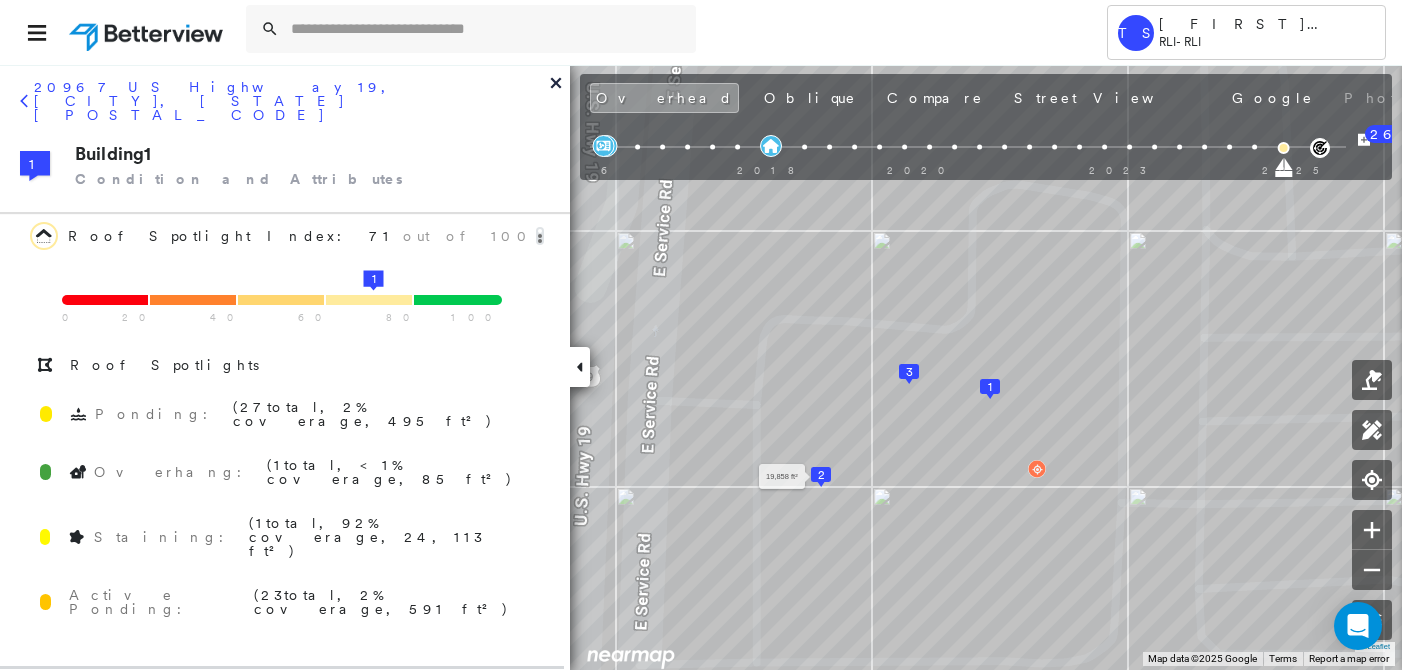 click on "2" at bounding box center (821, 475) 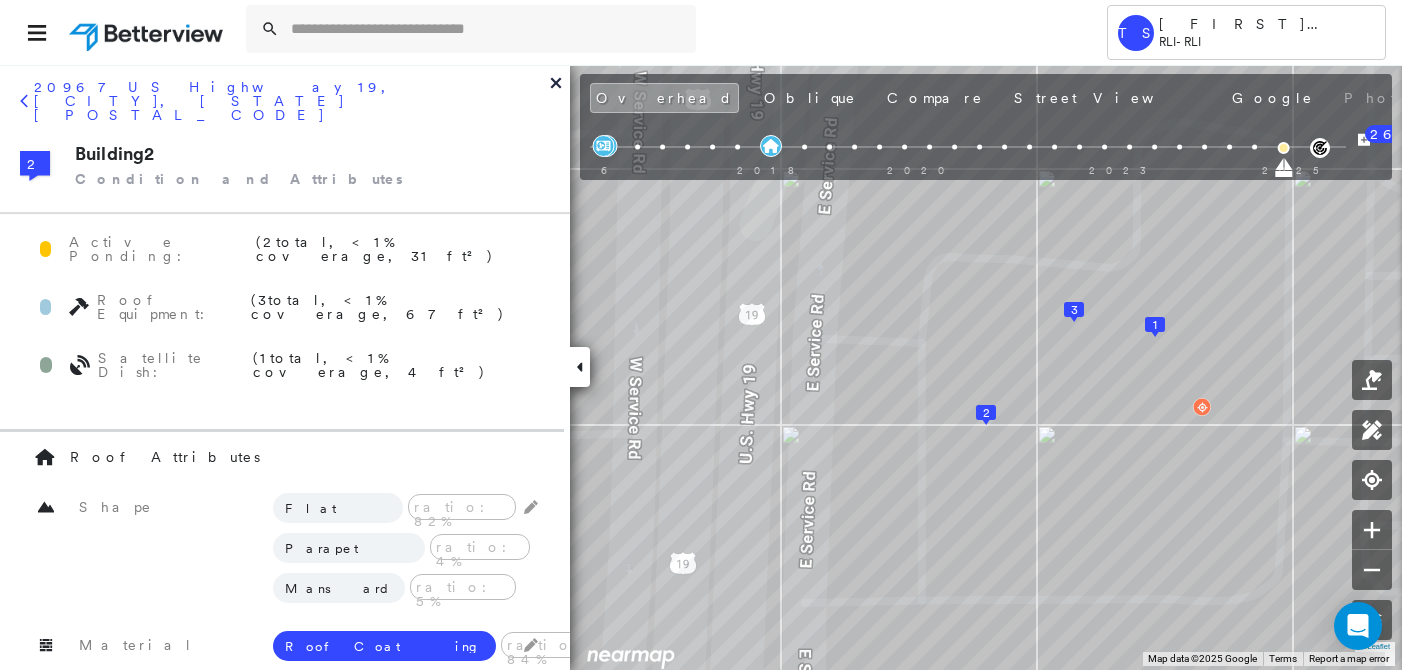 scroll, scrollTop: 0, scrollLeft: 0, axis: both 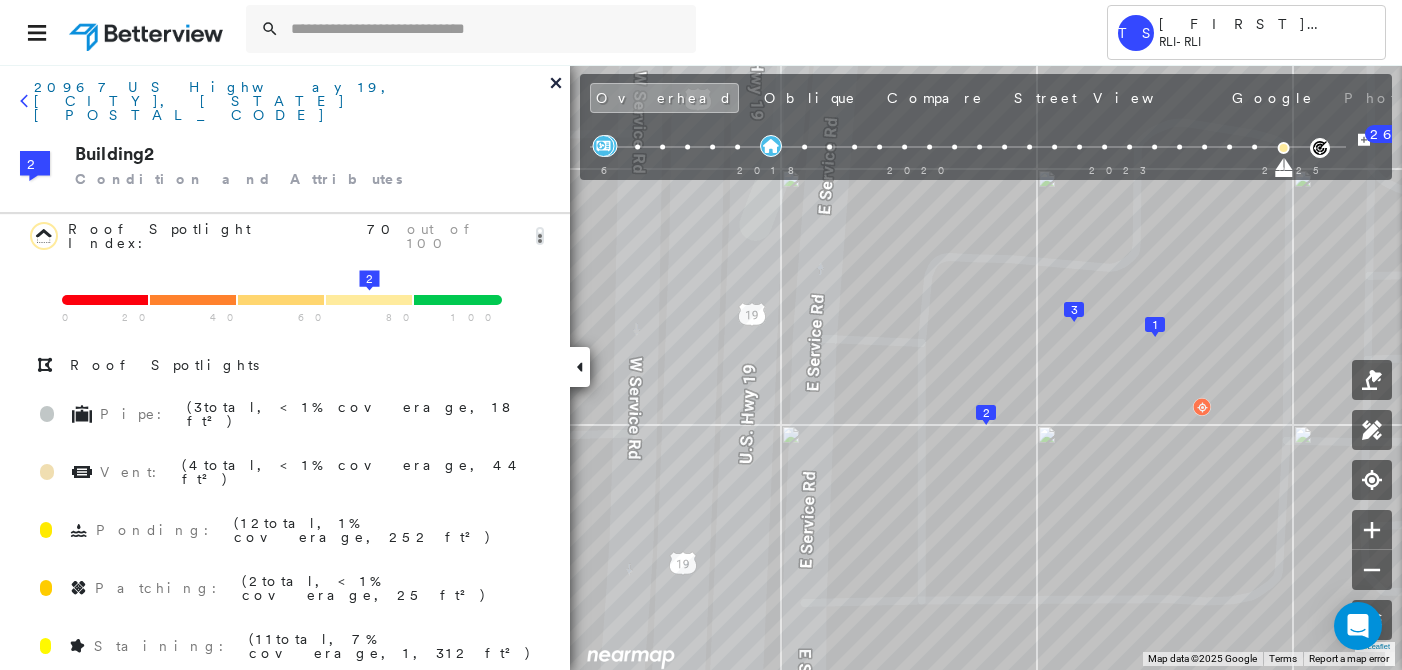 click on "20967 US Highway 19, [CITY], [STATE] [POSTAL_CODE]" at bounding box center [292, 101] 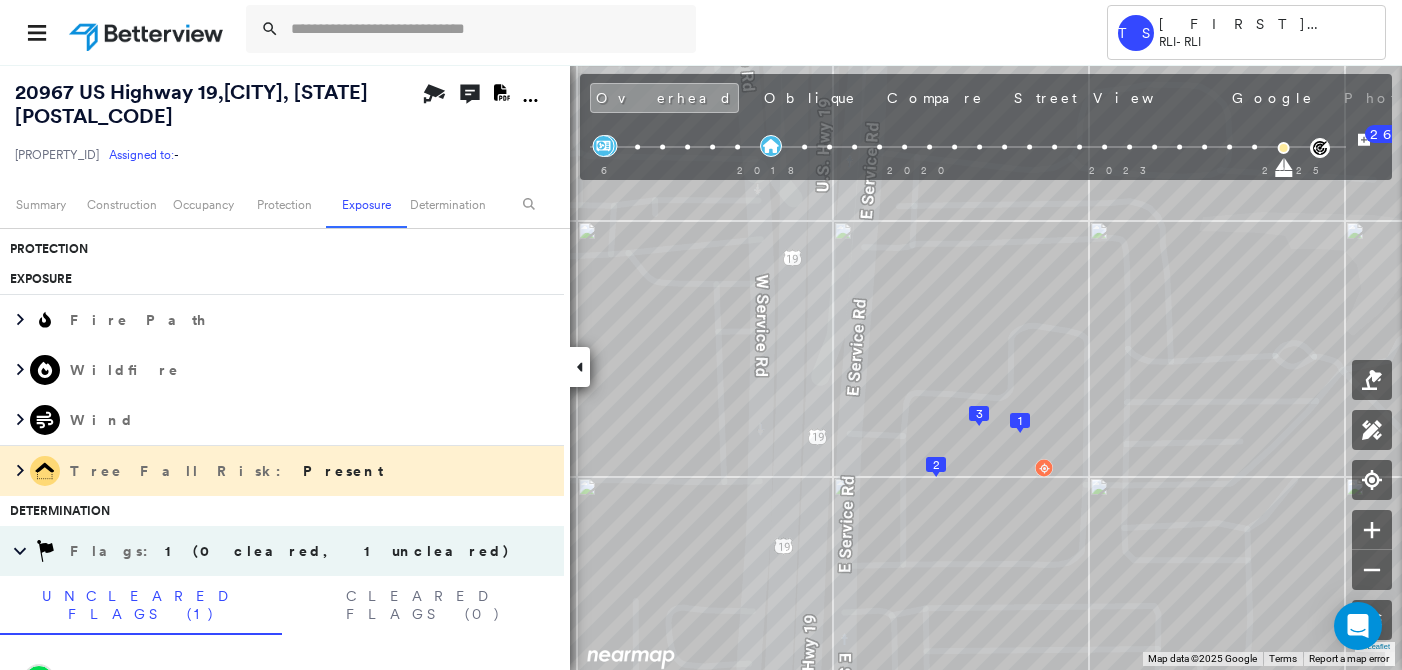 scroll, scrollTop: 633, scrollLeft: 0, axis: vertical 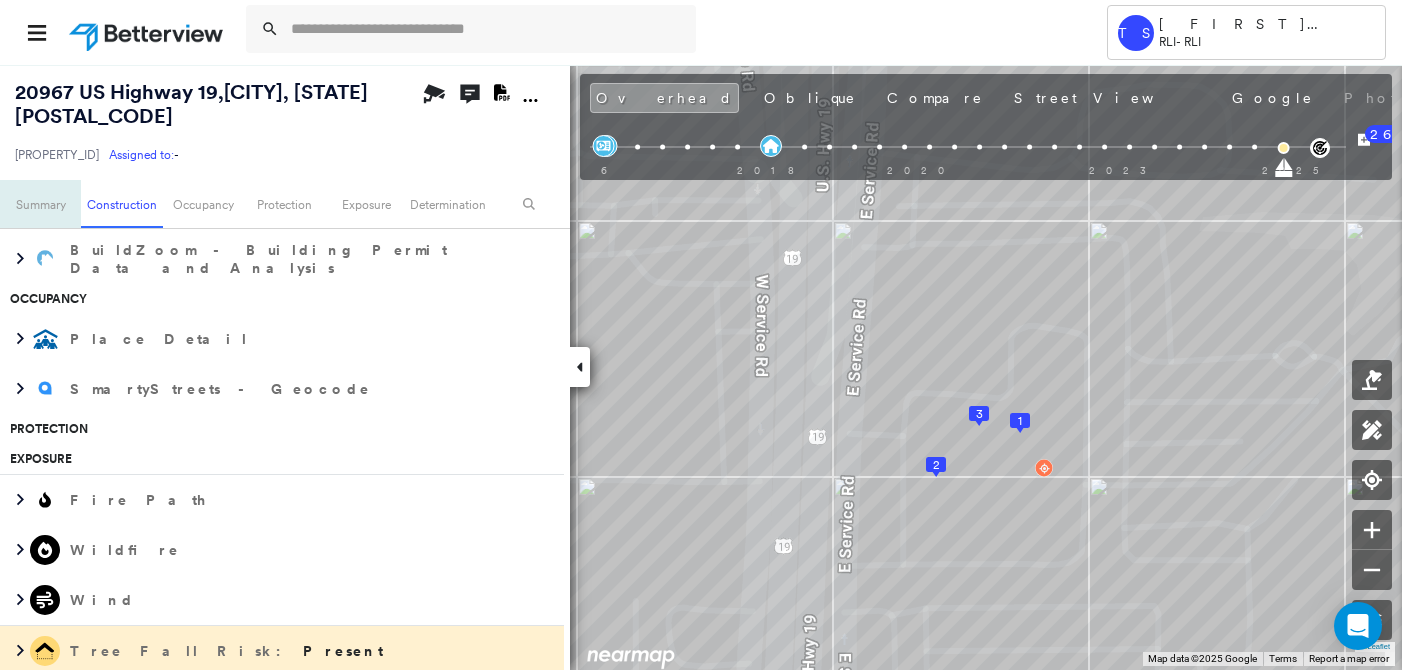 click on "Summary" at bounding box center [40, 204] 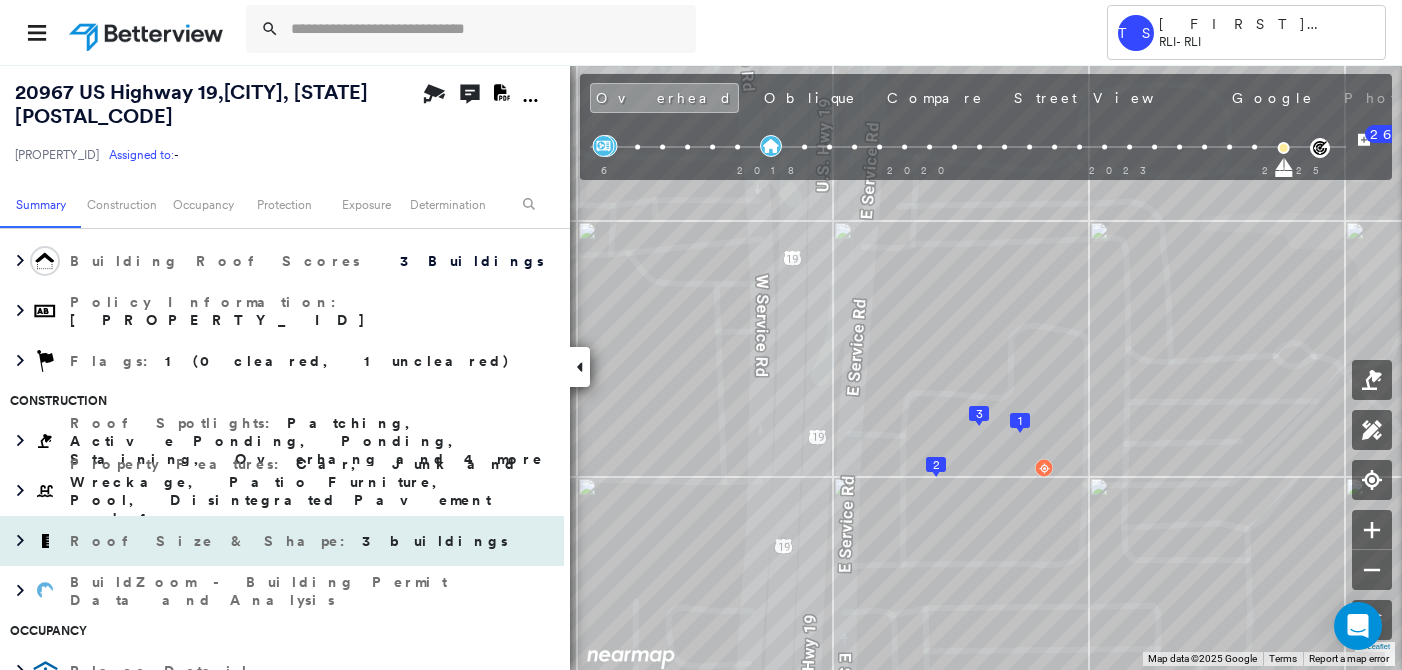 scroll, scrollTop: 335, scrollLeft: 0, axis: vertical 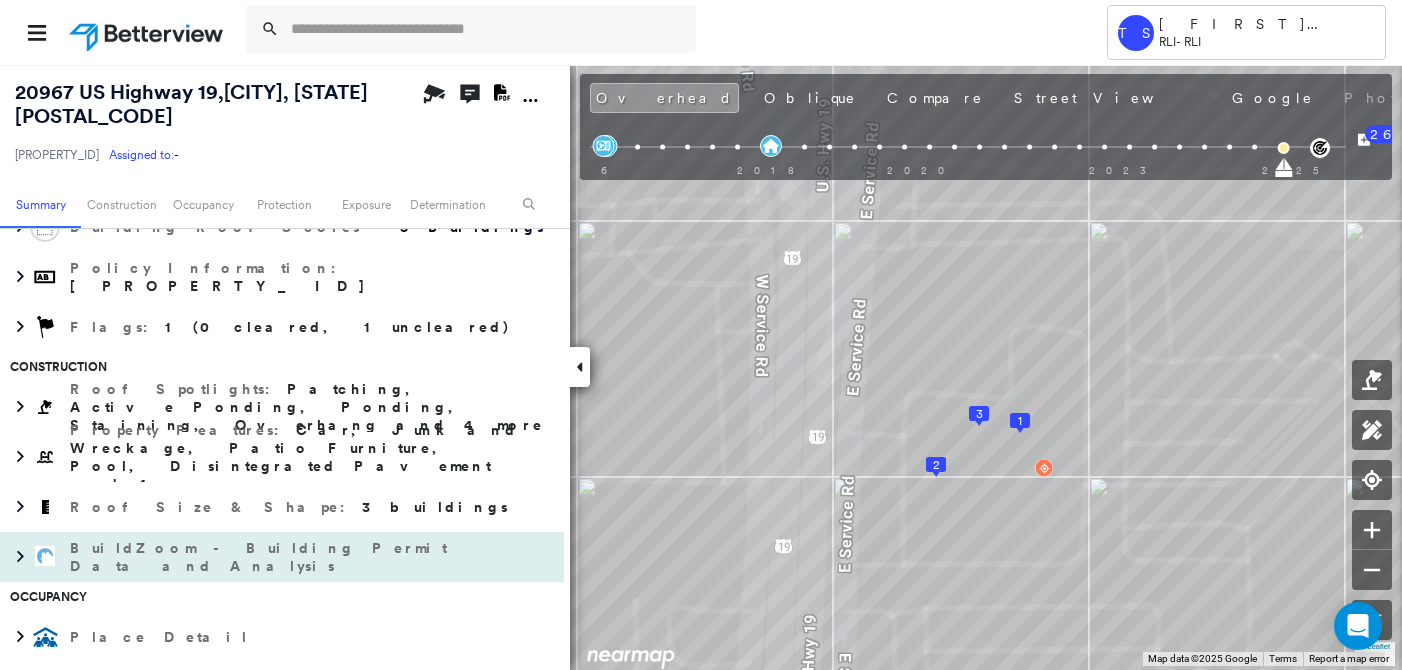 click on "BuildZoom - Building Permit Data and Analysis" at bounding box center (262, 557) 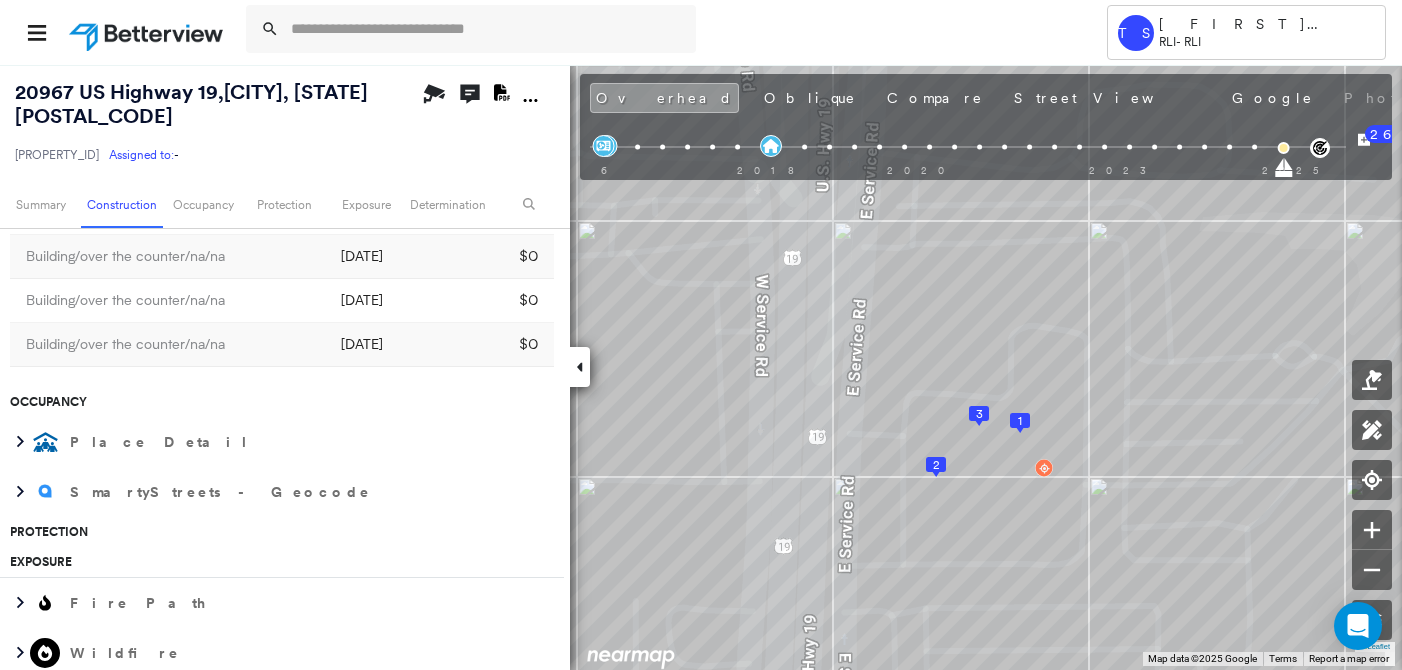 scroll, scrollTop: 2635, scrollLeft: 0, axis: vertical 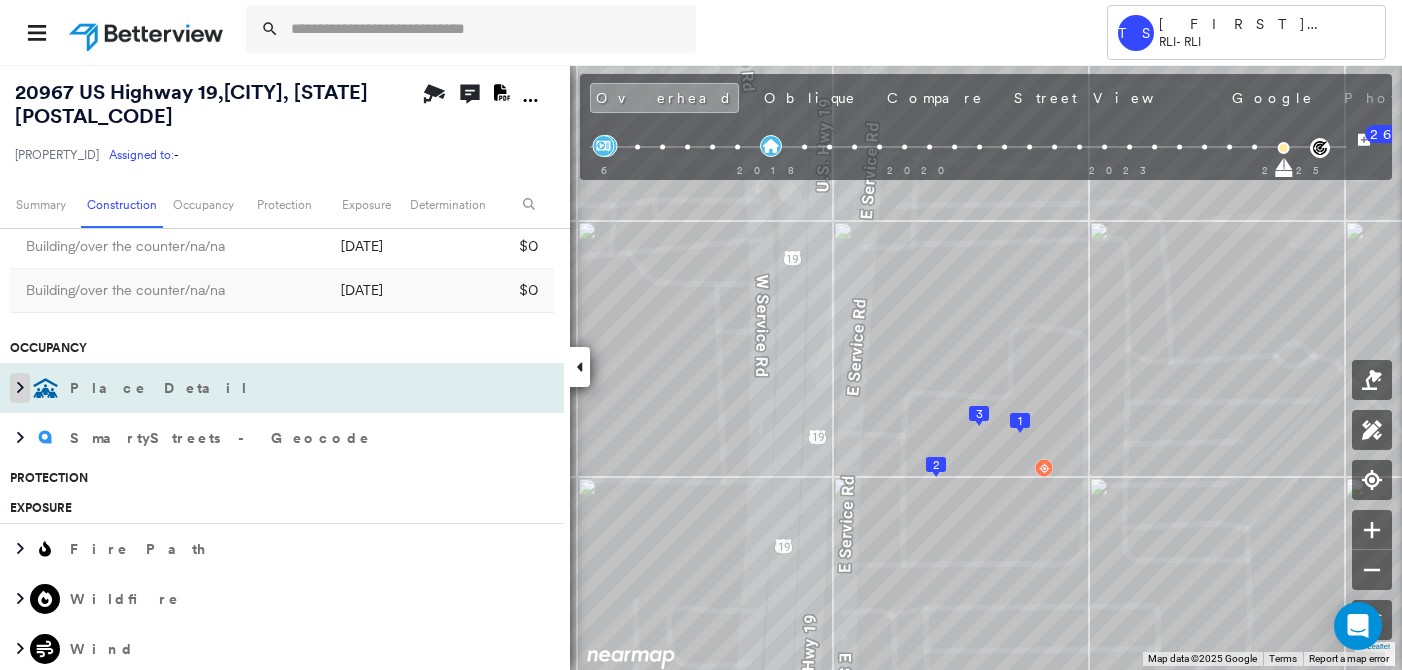 click 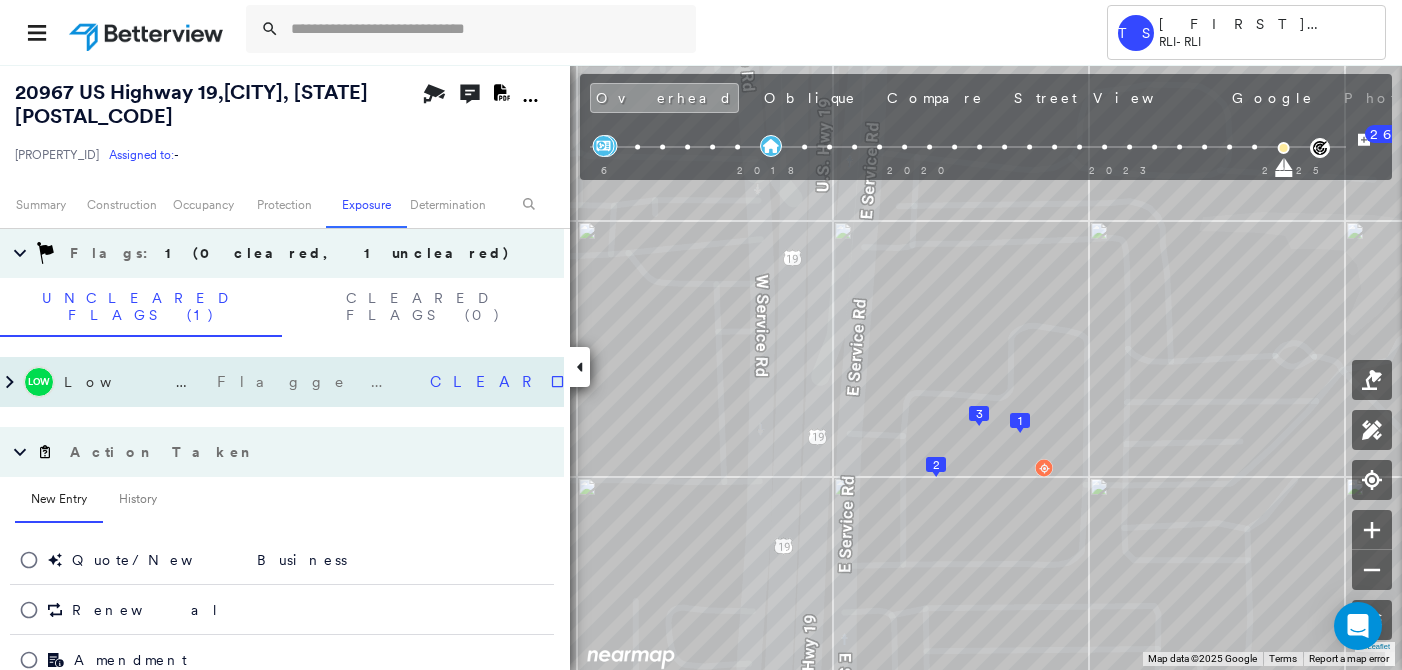 scroll, scrollTop: 3305, scrollLeft: 0, axis: vertical 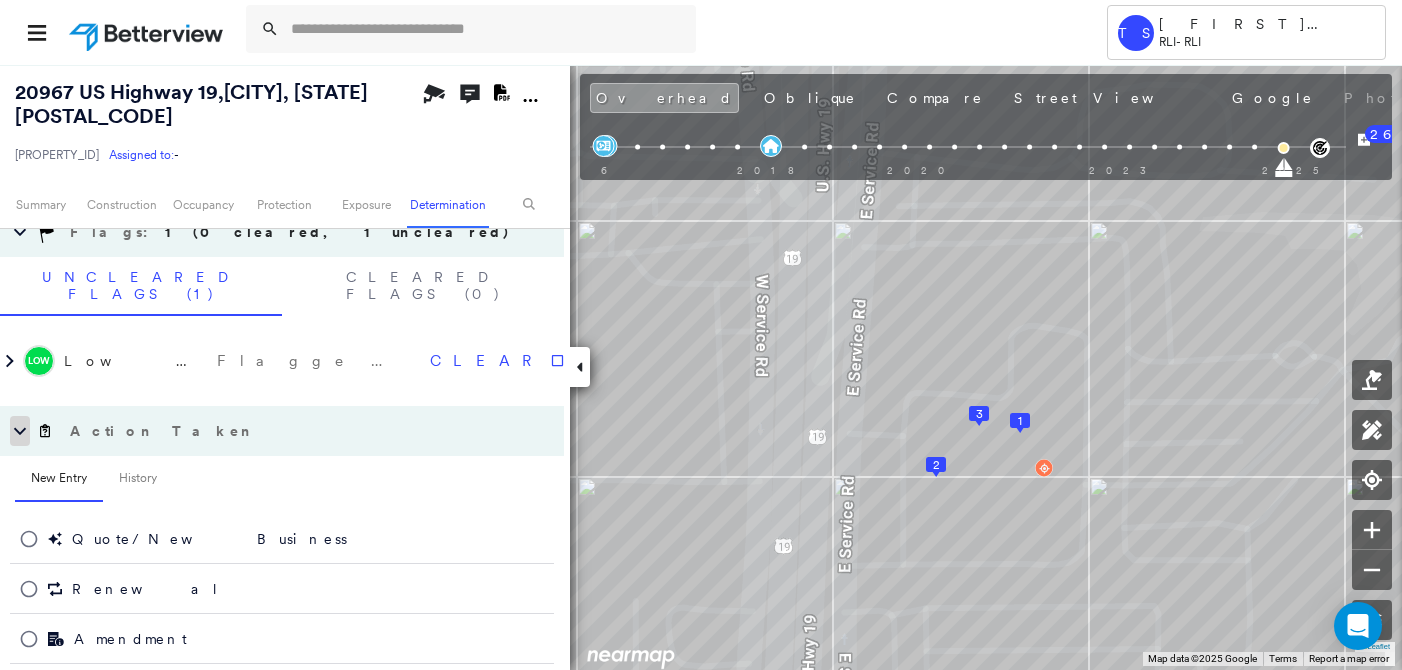 click 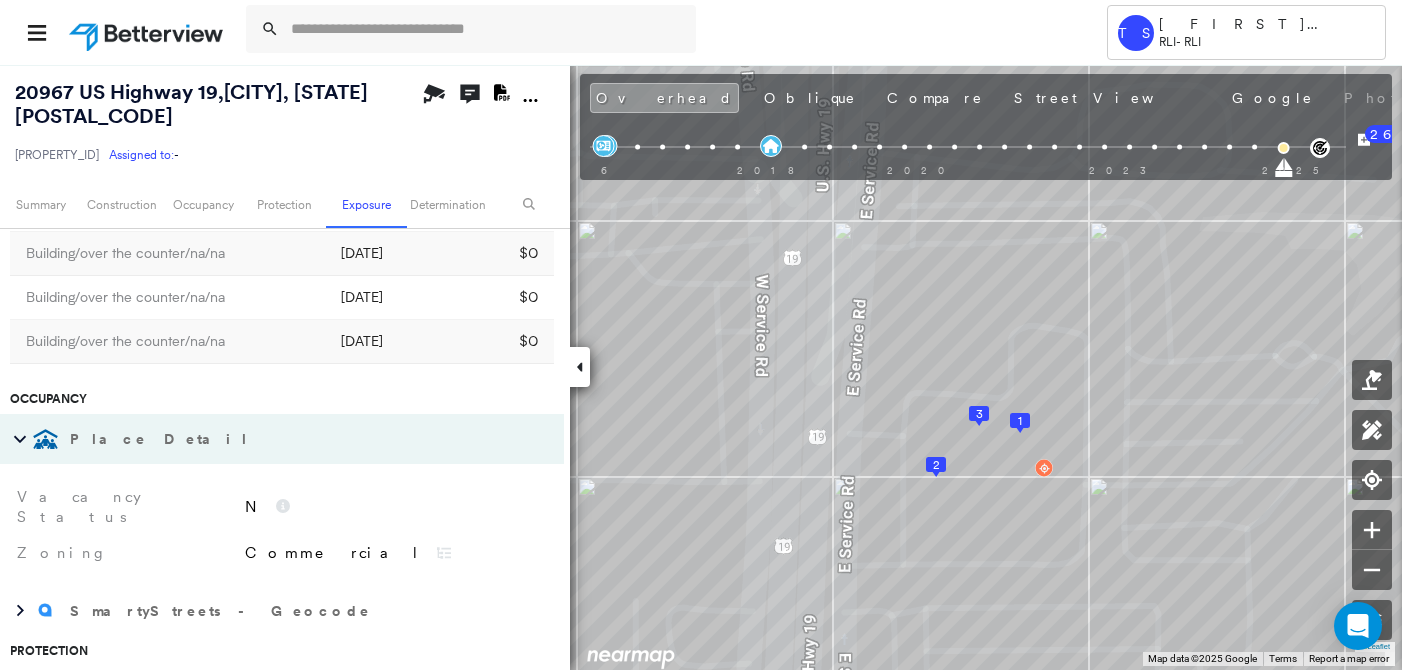 scroll, scrollTop: 2544, scrollLeft: 0, axis: vertical 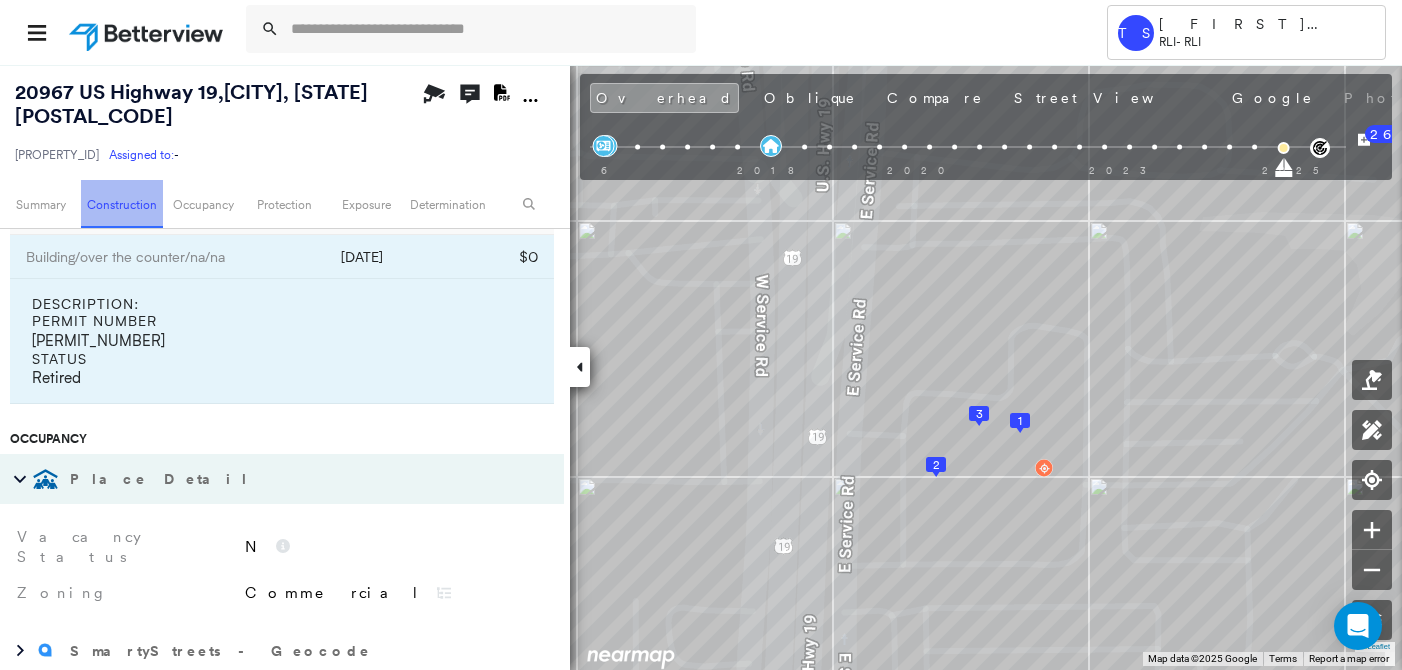 click on "Construction" at bounding box center (121, 204) 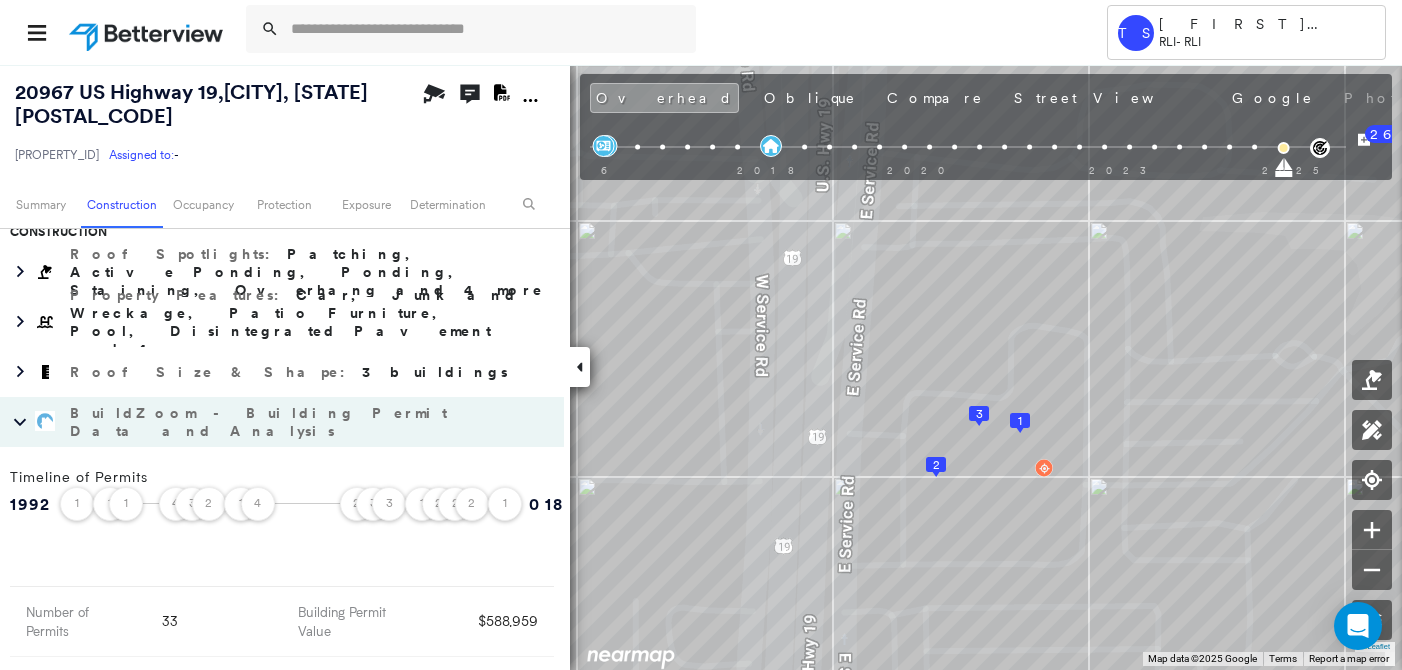 scroll, scrollTop: 444, scrollLeft: 0, axis: vertical 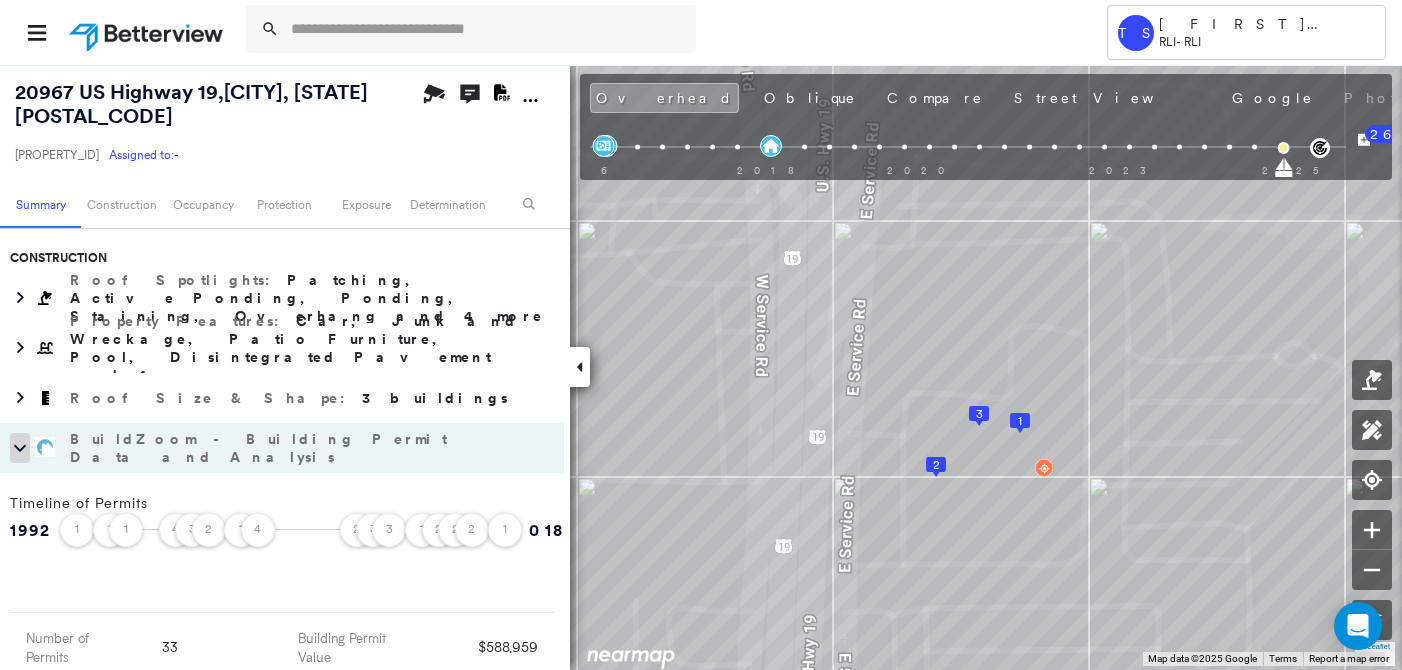 click 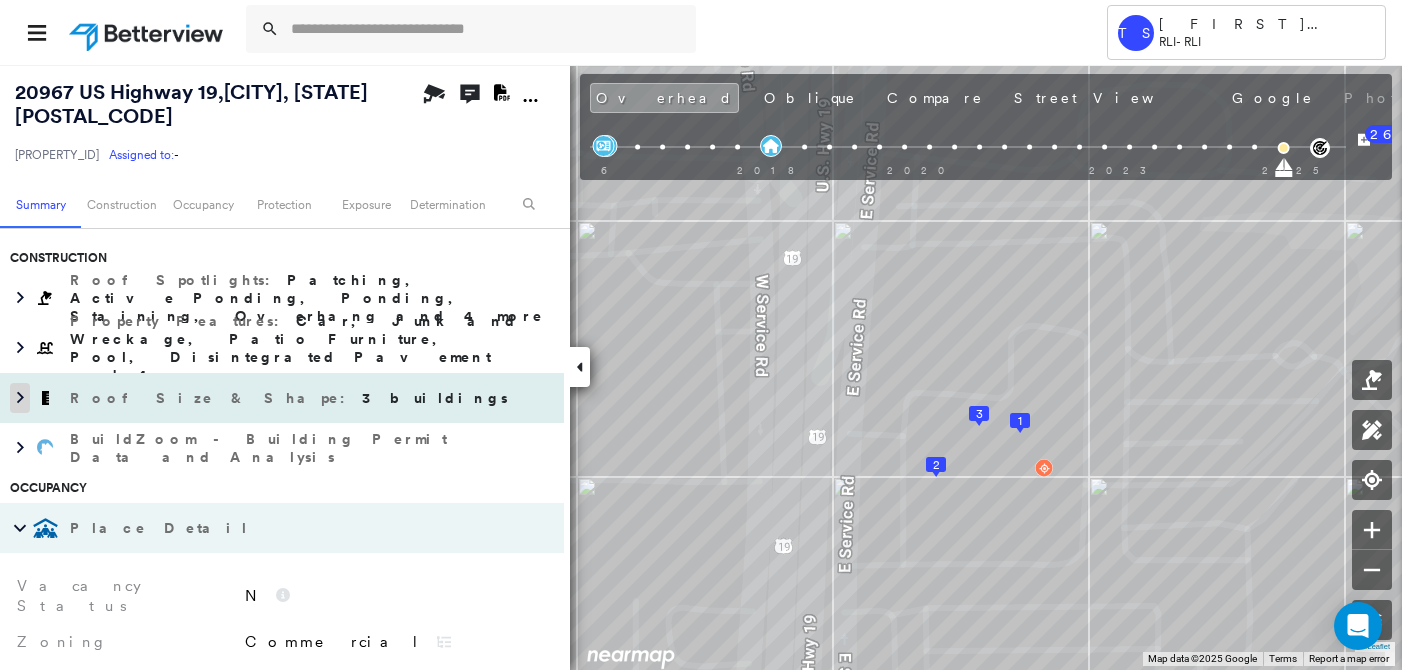 click 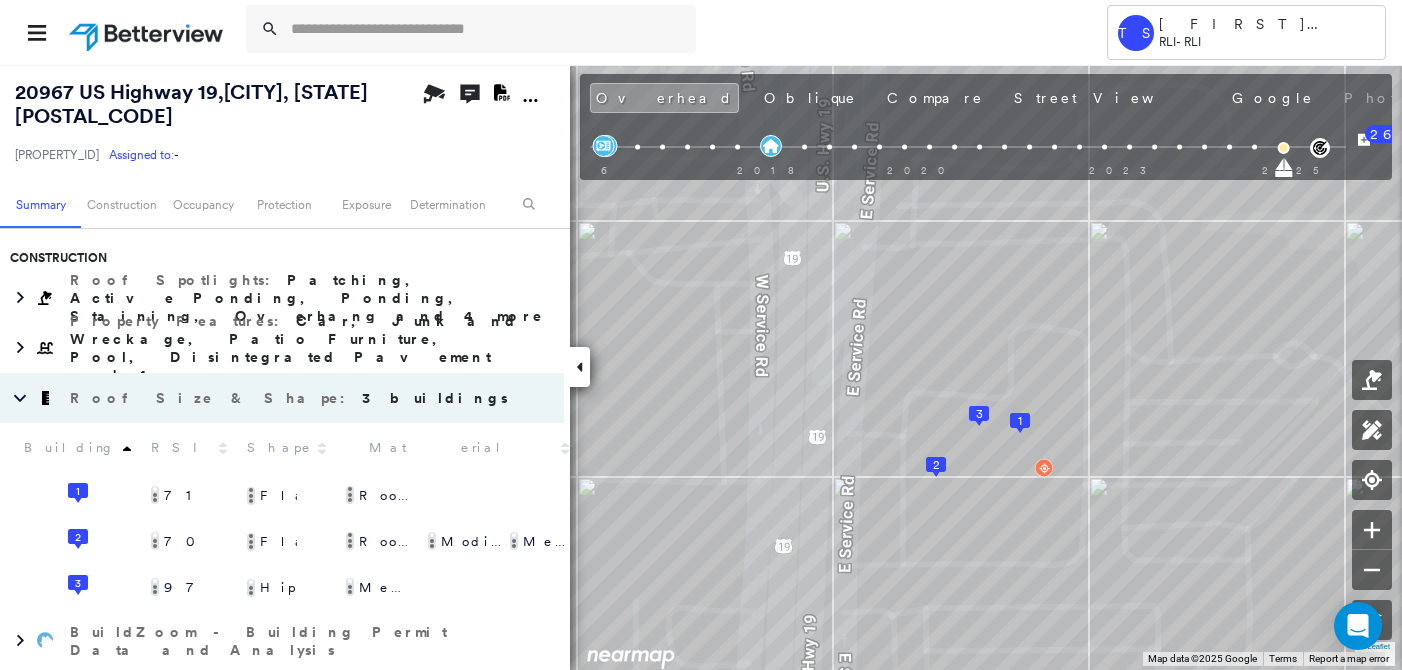 click at bounding box center (580, 367) 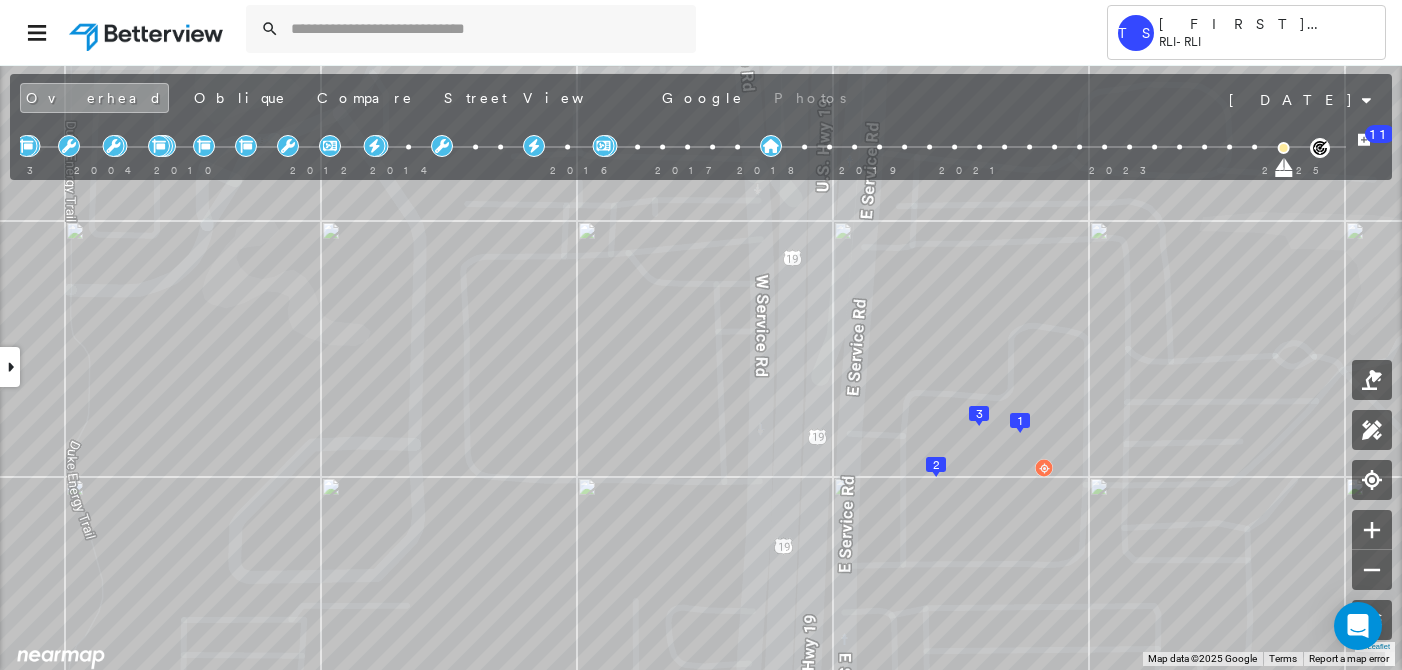 click at bounding box center [10, 367] 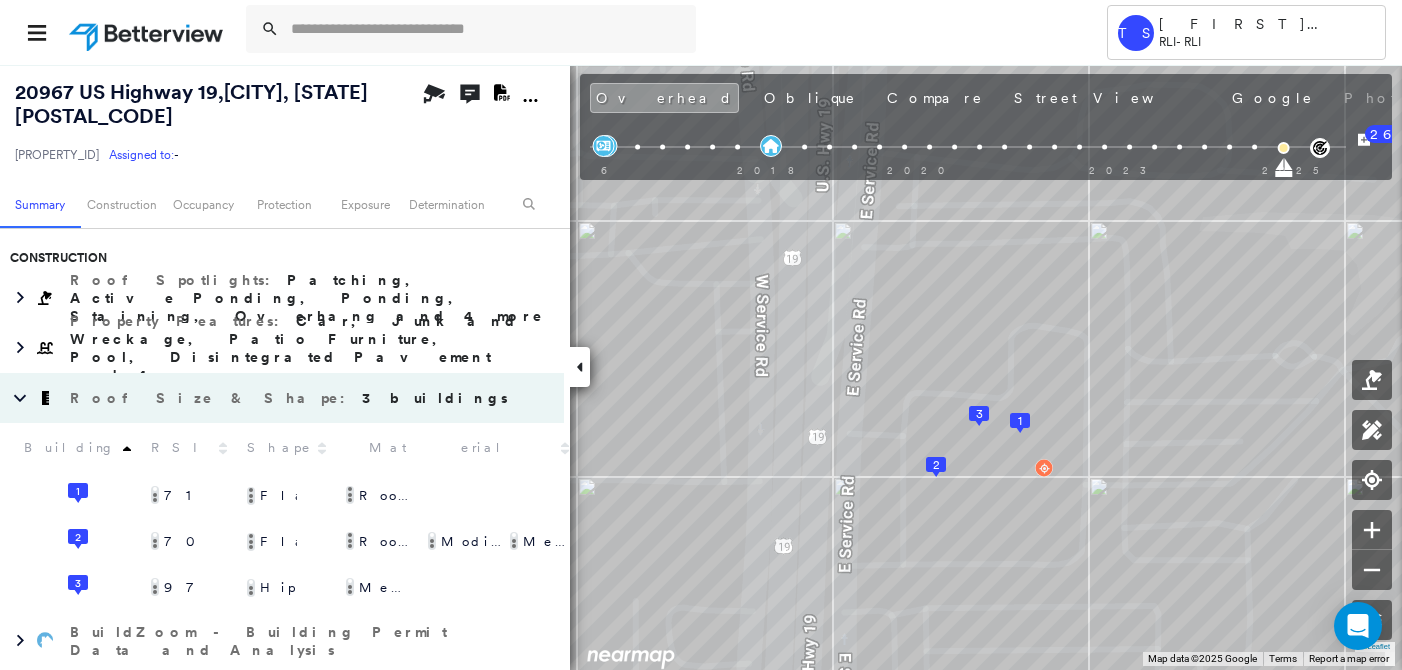 click on "1" 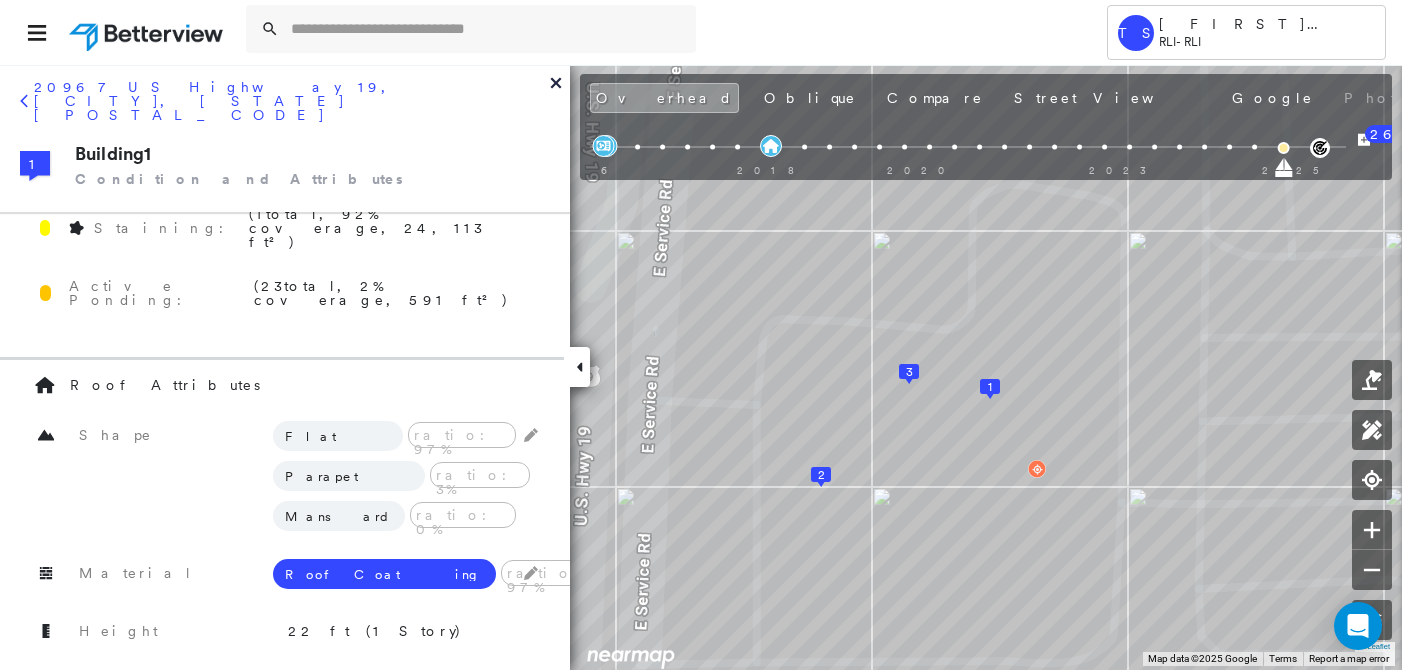 scroll, scrollTop: 0, scrollLeft: 0, axis: both 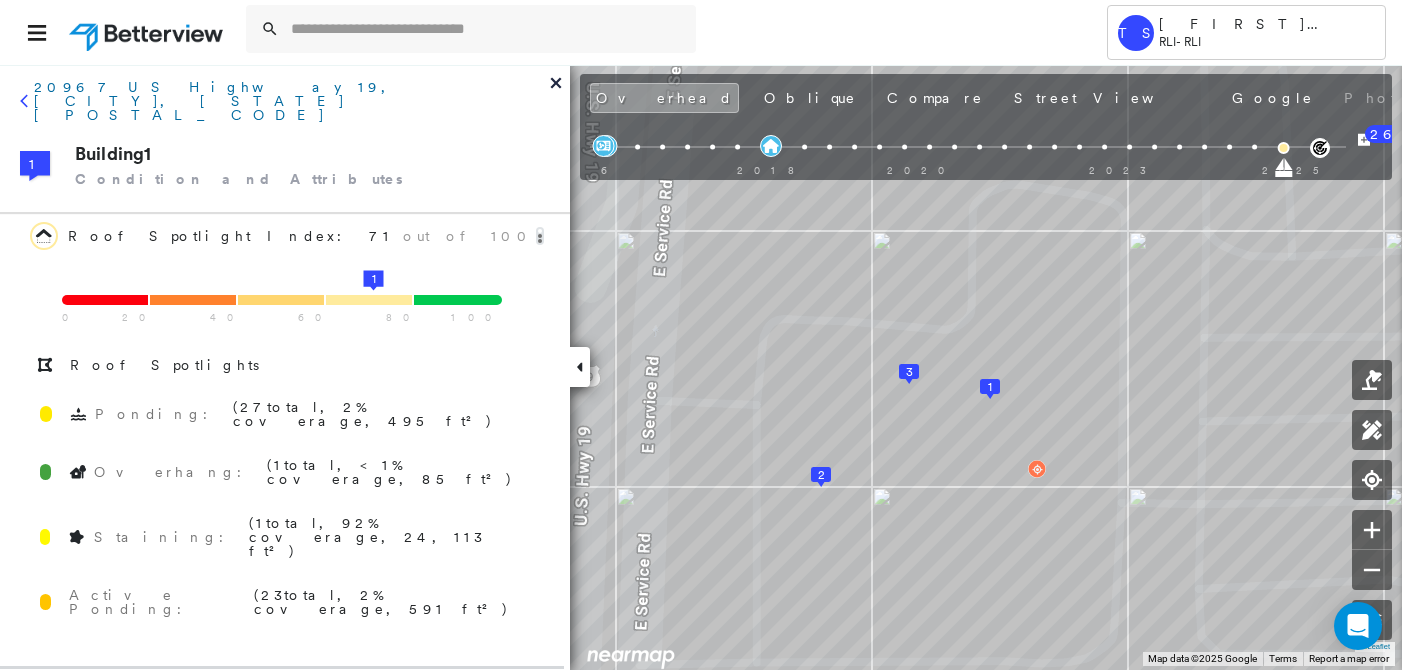 click on "20967 US Highway 19, [CITY], [STATE] [POSTAL_CODE]" at bounding box center (292, 101) 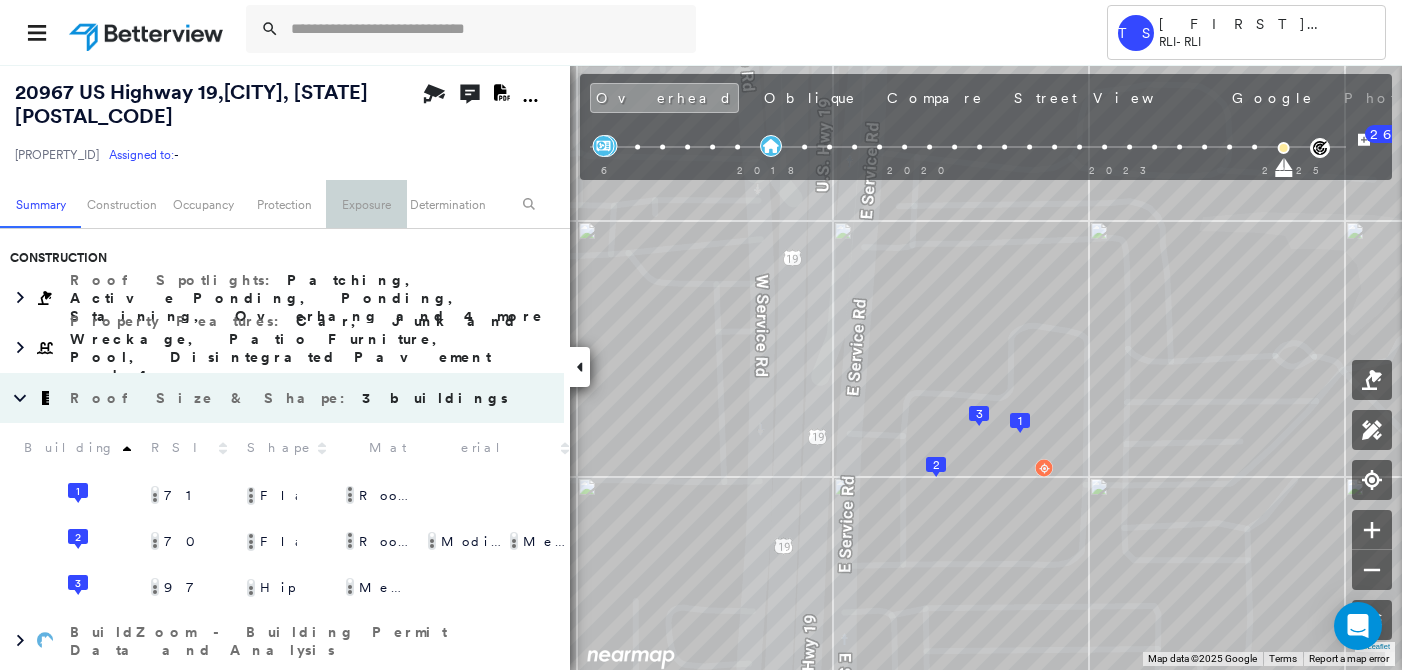 click on "Exposure" at bounding box center (366, 204) 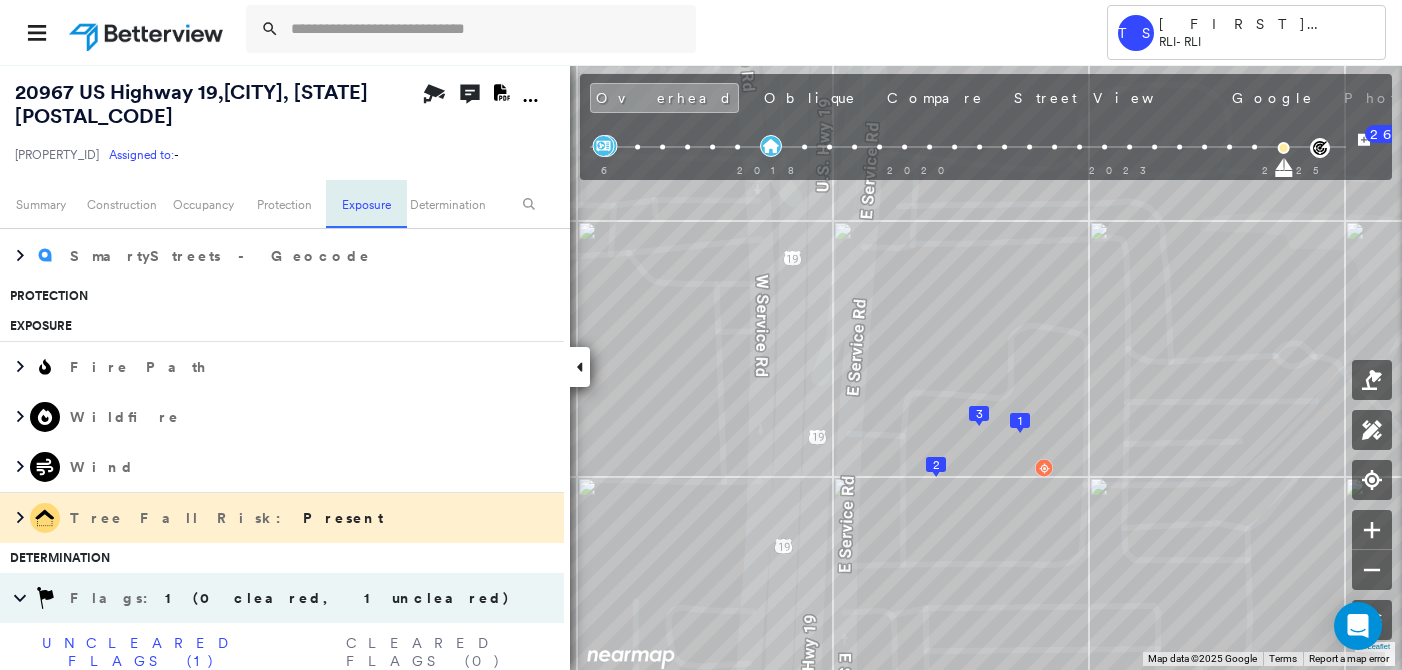 scroll, scrollTop: 1191, scrollLeft: 0, axis: vertical 